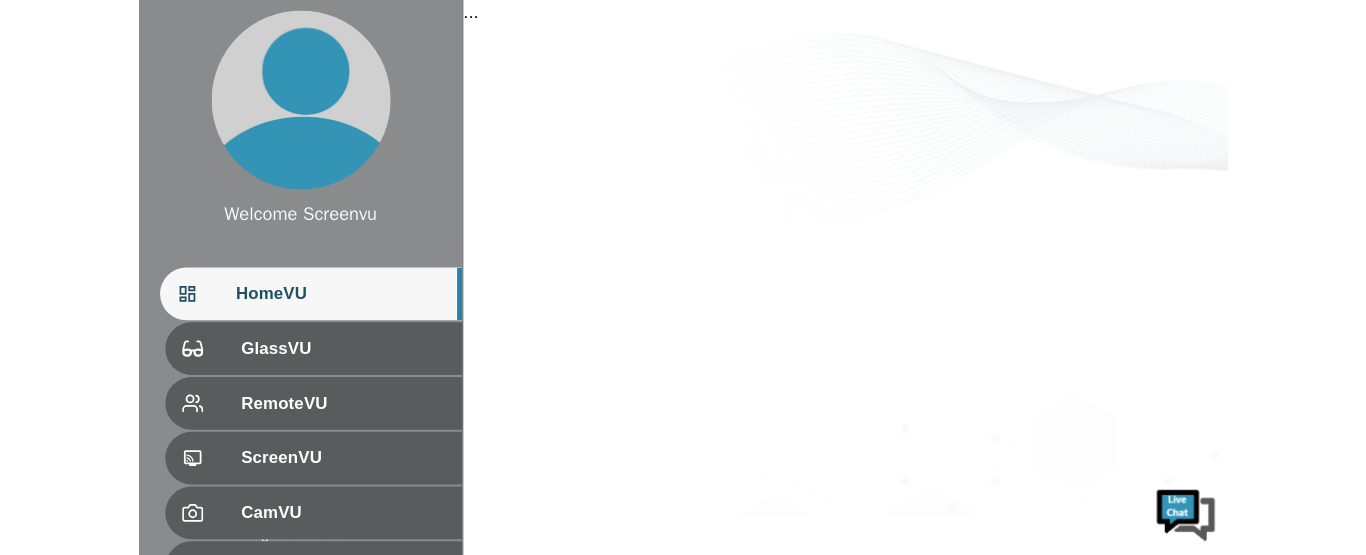 scroll, scrollTop: 0, scrollLeft: 0, axis: both 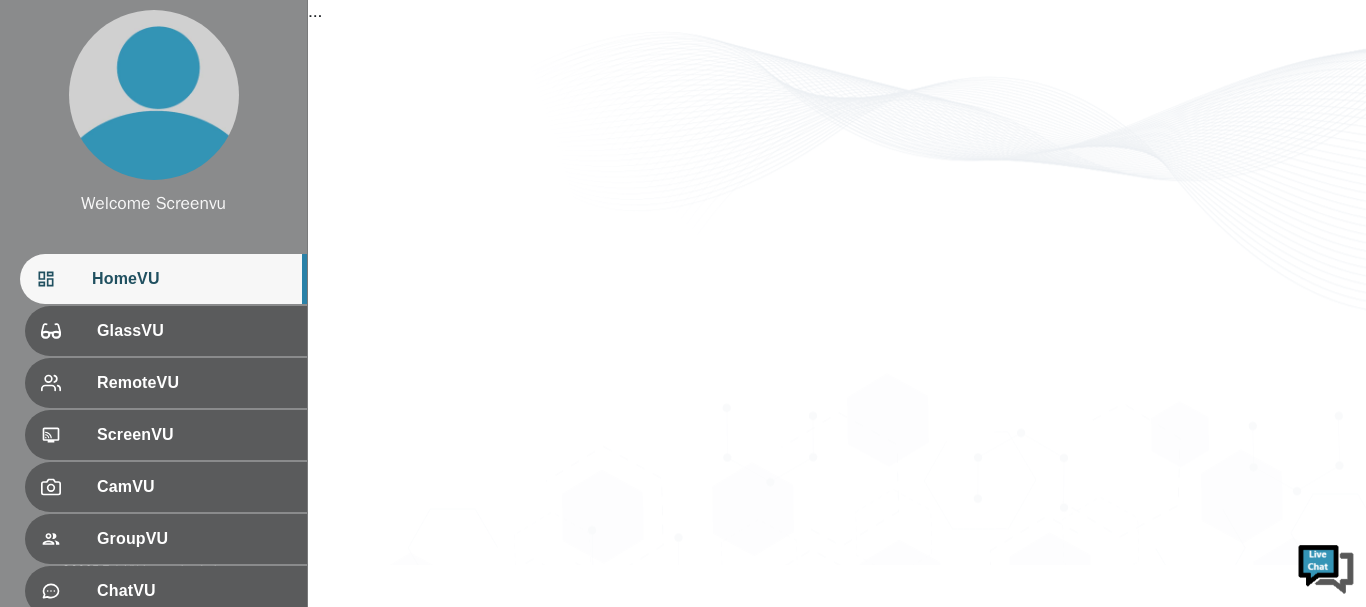 click on "HomeVU" at bounding box center (191, 279) 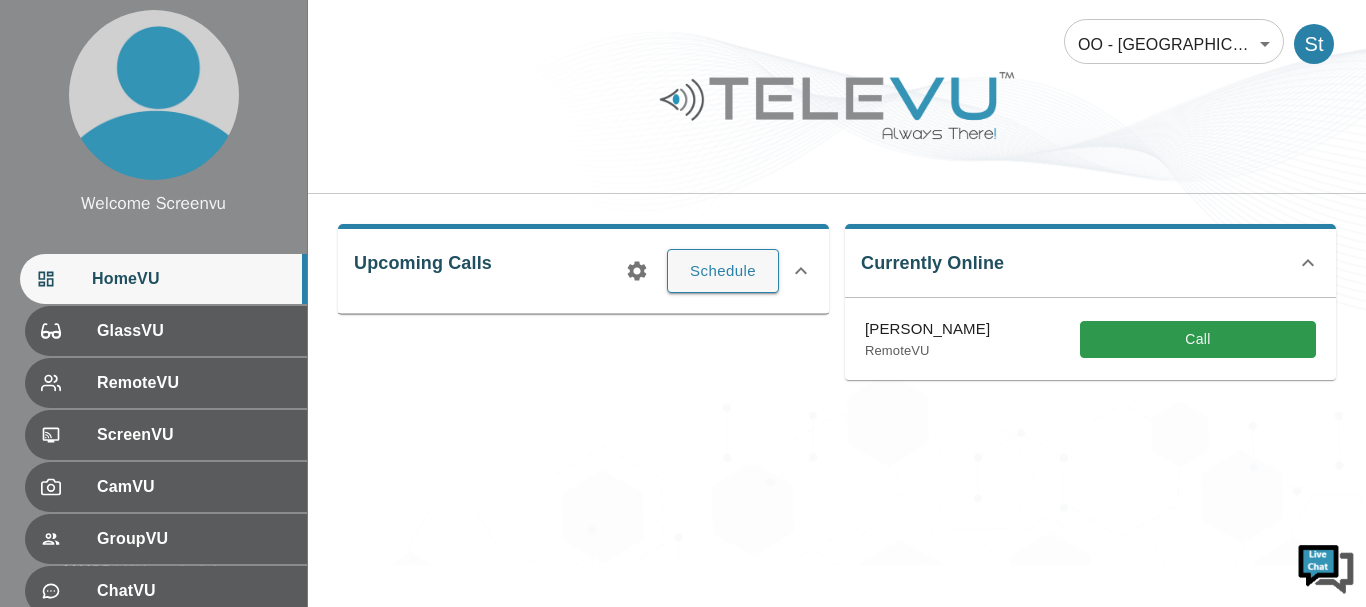 click on "Welcome   Screenvu HomeVU GlassVU RemoteVU ScreenVU CamVU GroupVU ChatVU Settings Logout ©  2025   TeleVU Innovation Ltd. All Rights Reserved OO - [GEOGRAPHIC_DATA] - [PERSON_NAME] 188 ​ St Upcoming Calls Schedule Currently Online [PERSON_NAME] RemoteVU Call" at bounding box center (683, 282) 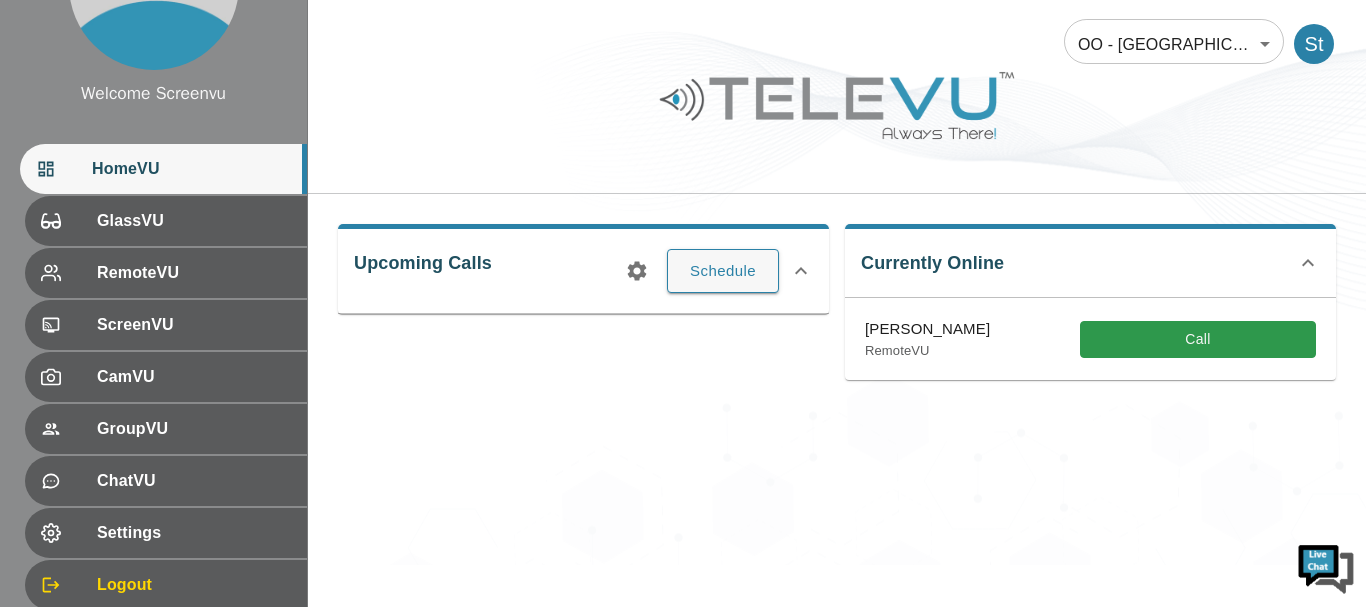 scroll, scrollTop: 148, scrollLeft: 0, axis: vertical 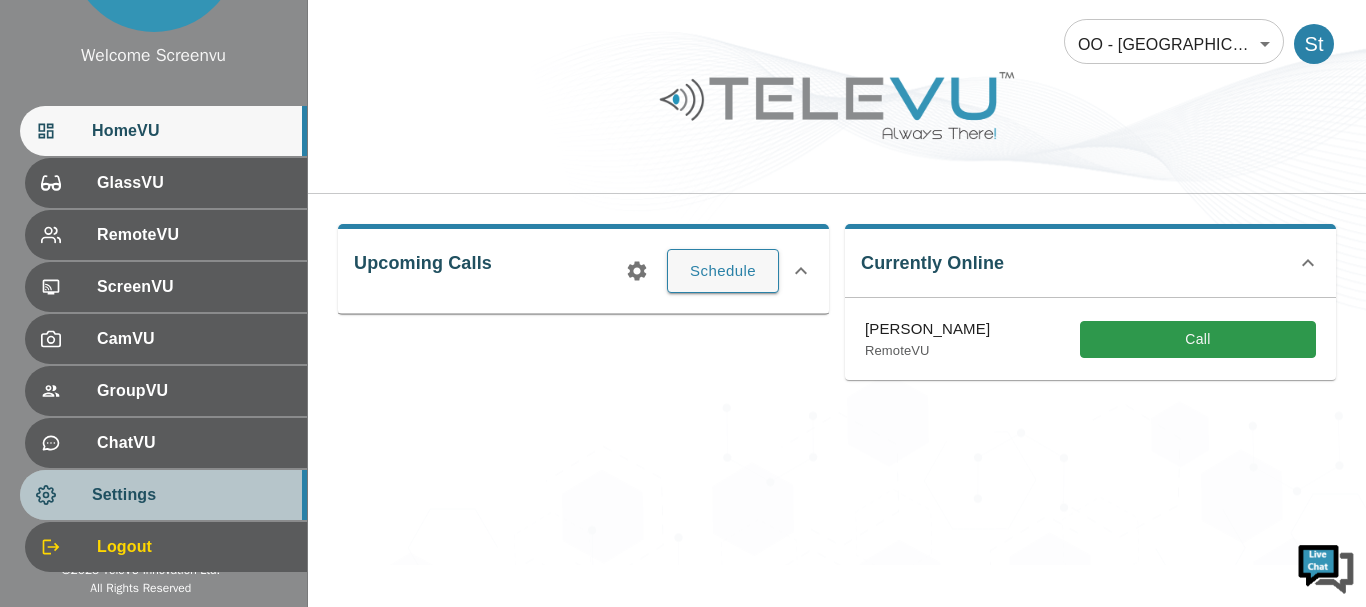 click on "Settings" at bounding box center [191, 495] 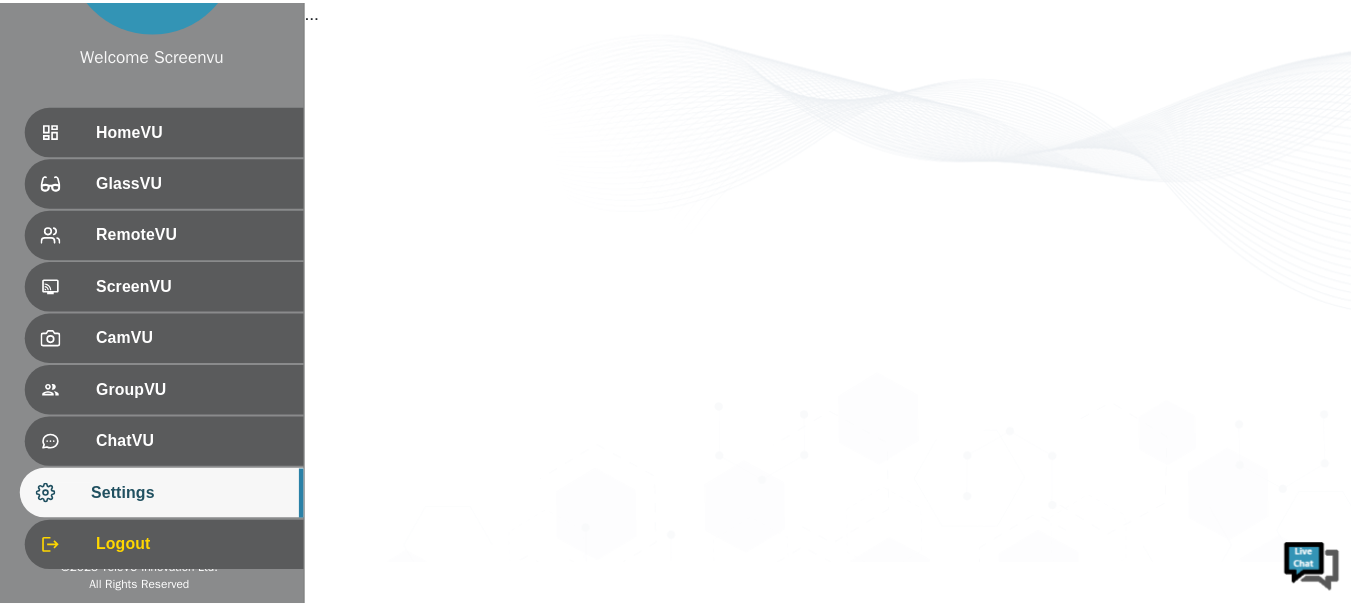 scroll, scrollTop: 173, scrollLeft: 0, axis: vertical 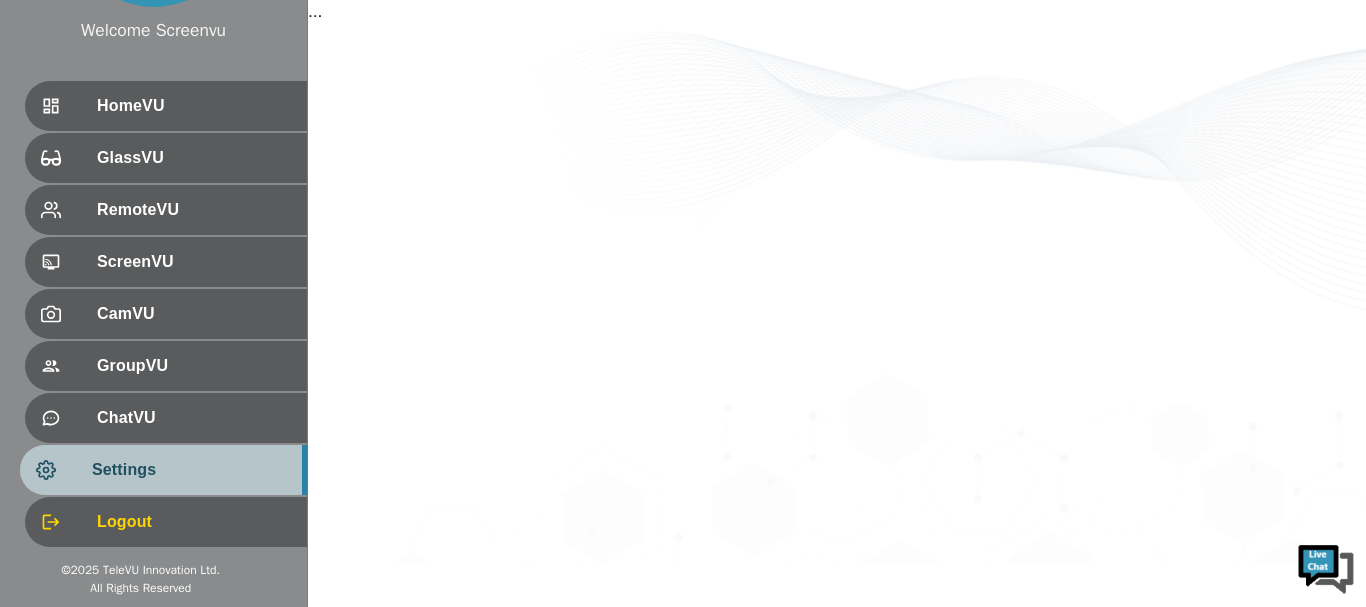 click on "Settings" at bounding box center (191, 470) 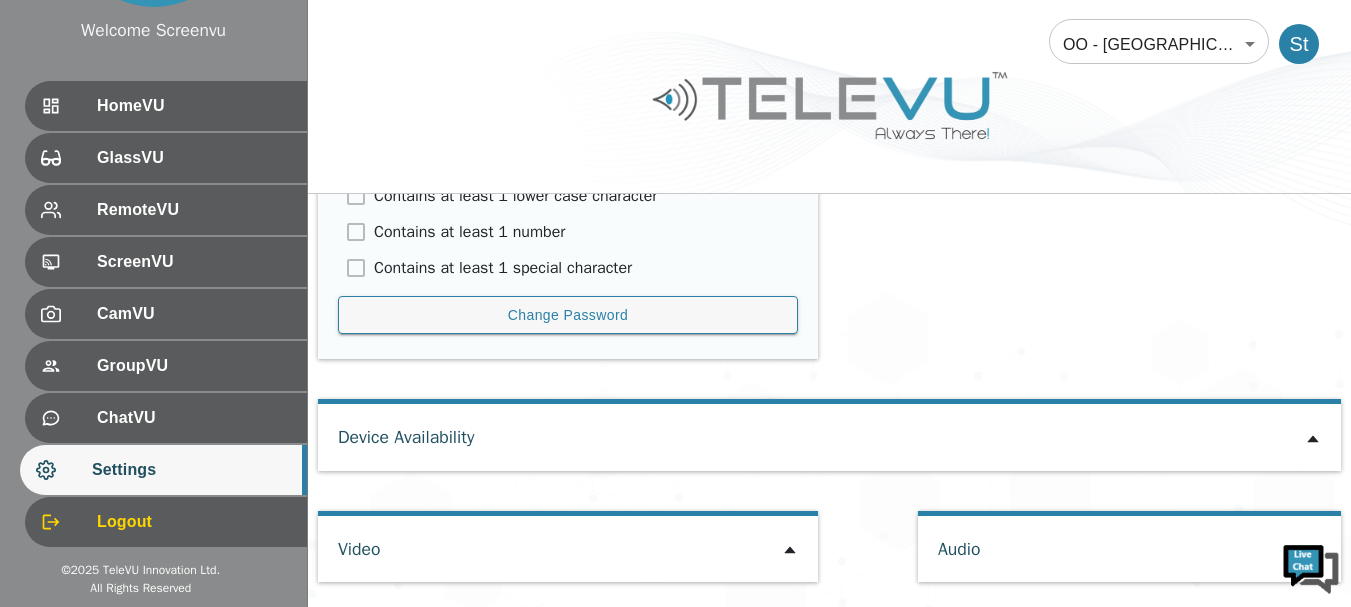 scroll, scrollTop: 1166, scrollLeft: 0, axis: vertical 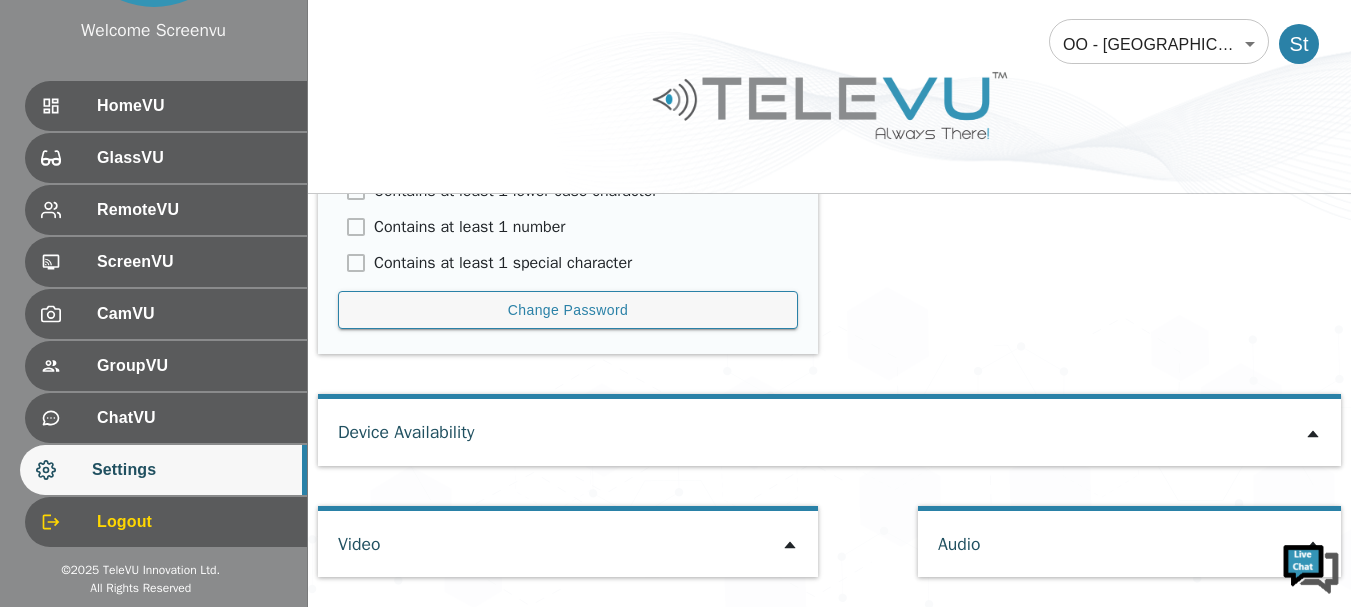 click 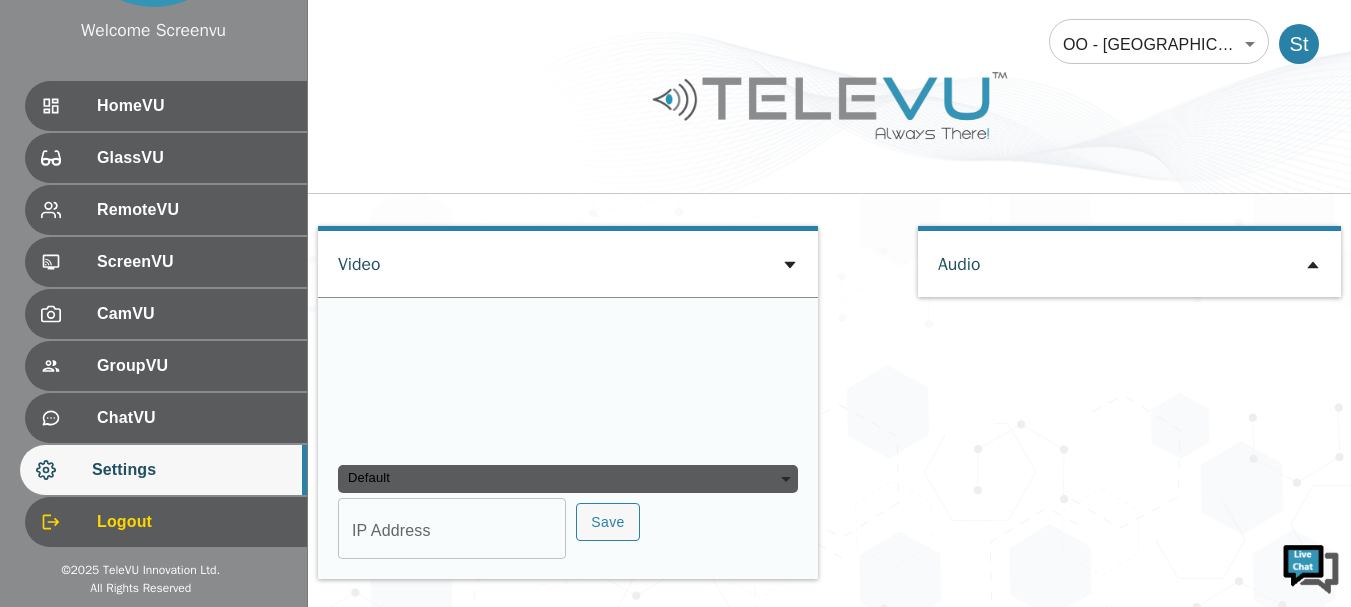 scroll, scrollTop: 1448, scrollLeft: 0, axis: vertical 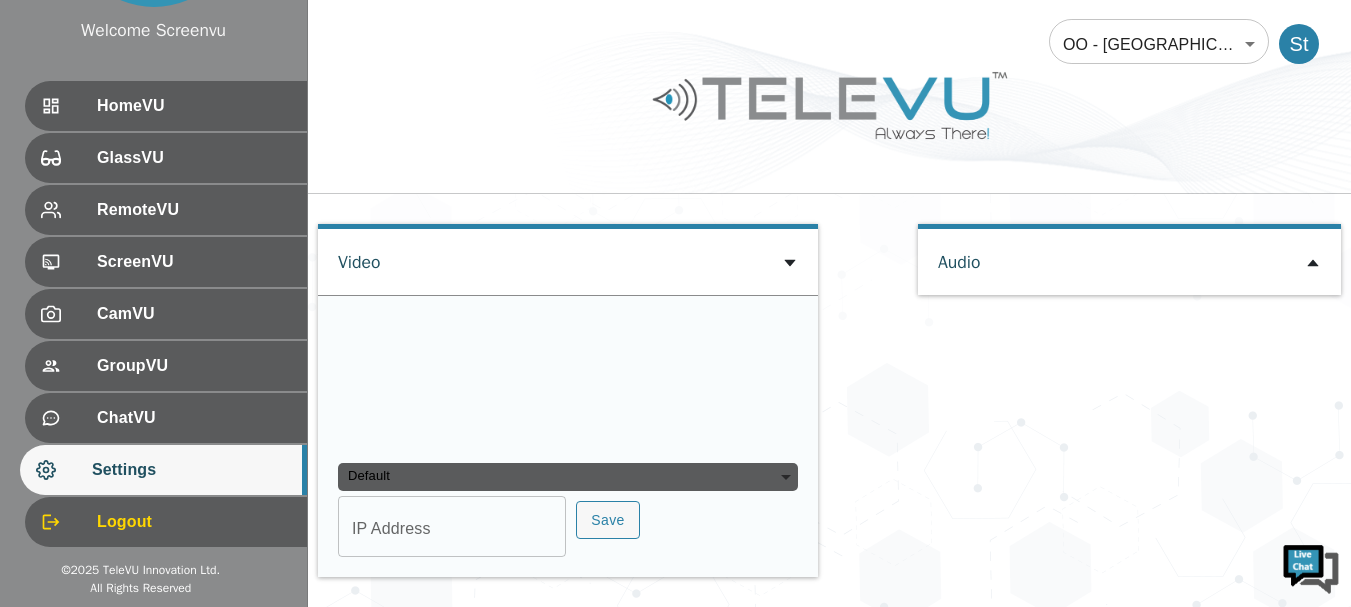 click on "Default" at bounding box center (568, 477) 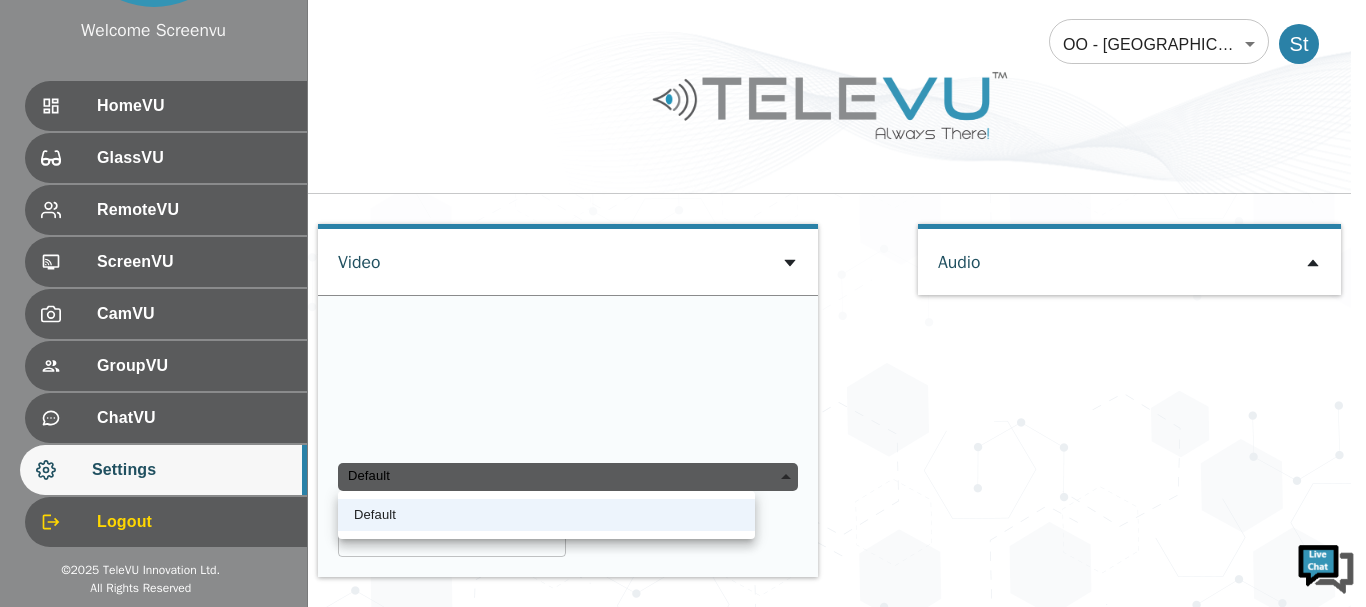 click on "Default" at bounding box center (568, 477) 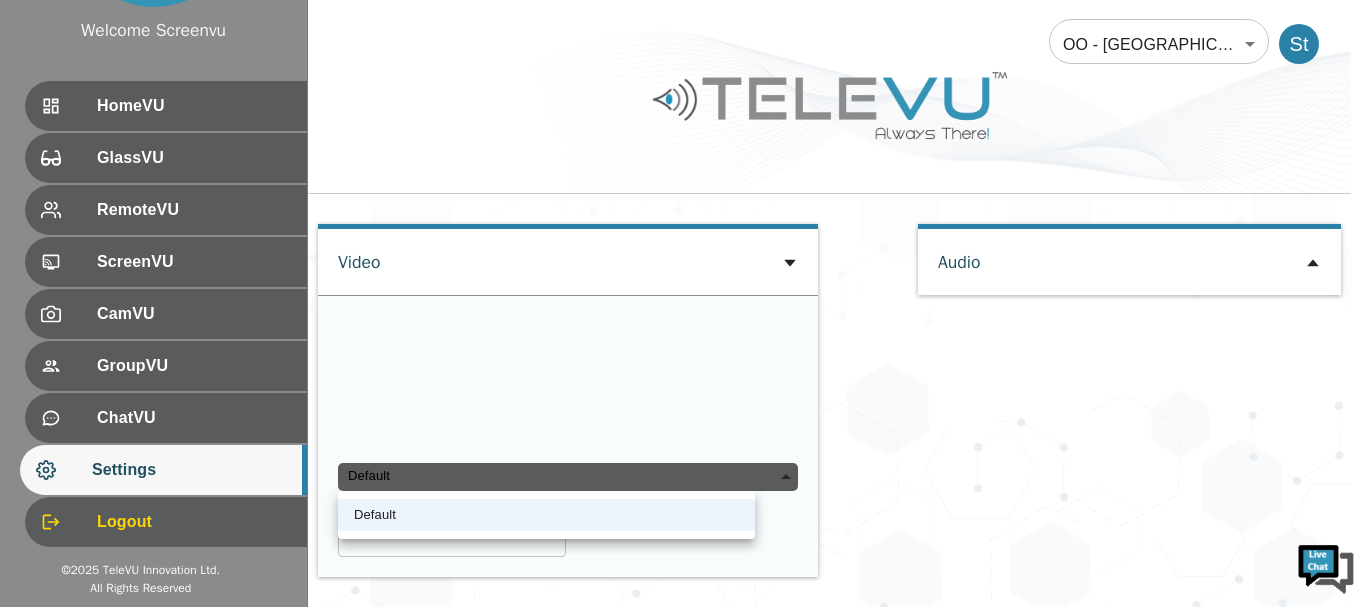 click on "Default" at bounding box center [568, 477] 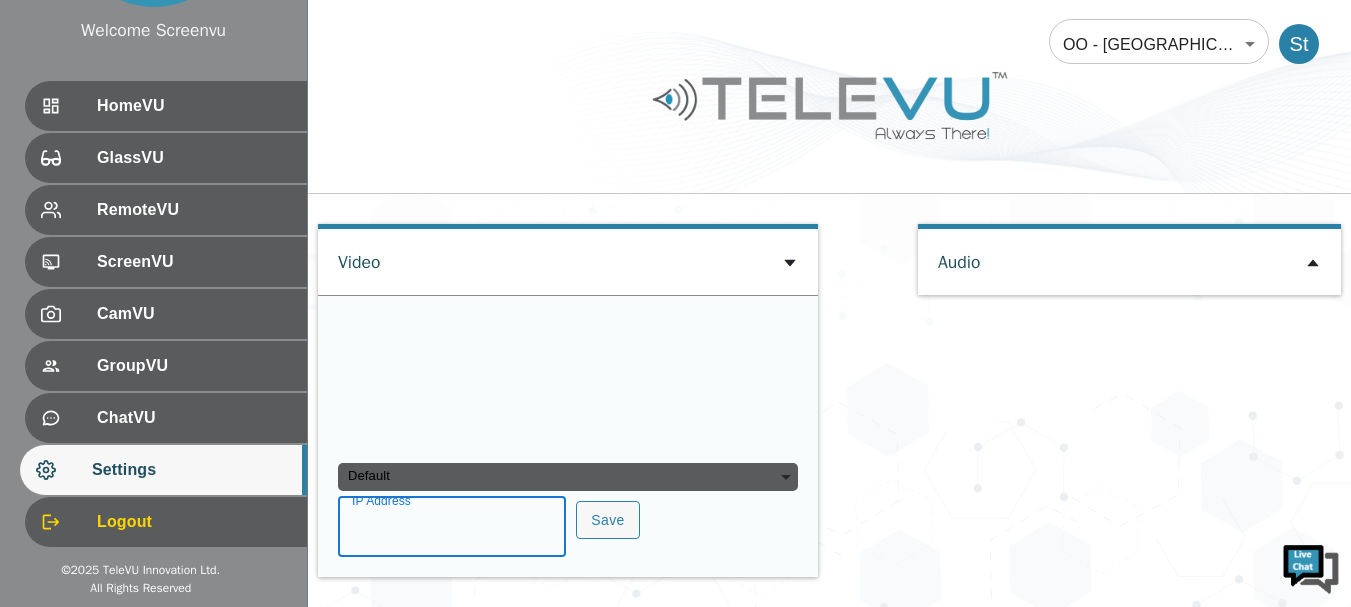 click on "IP Address" at bounding box center [452, 529] 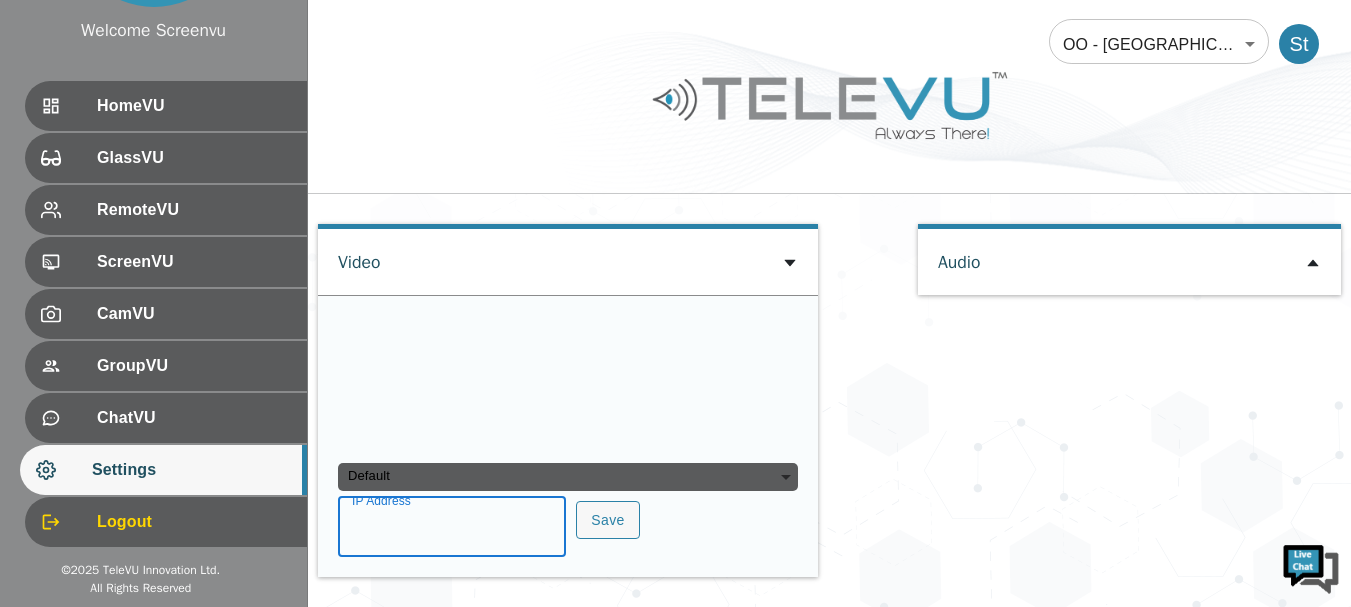 click on "IP Address" at bounding box center (452, 529) 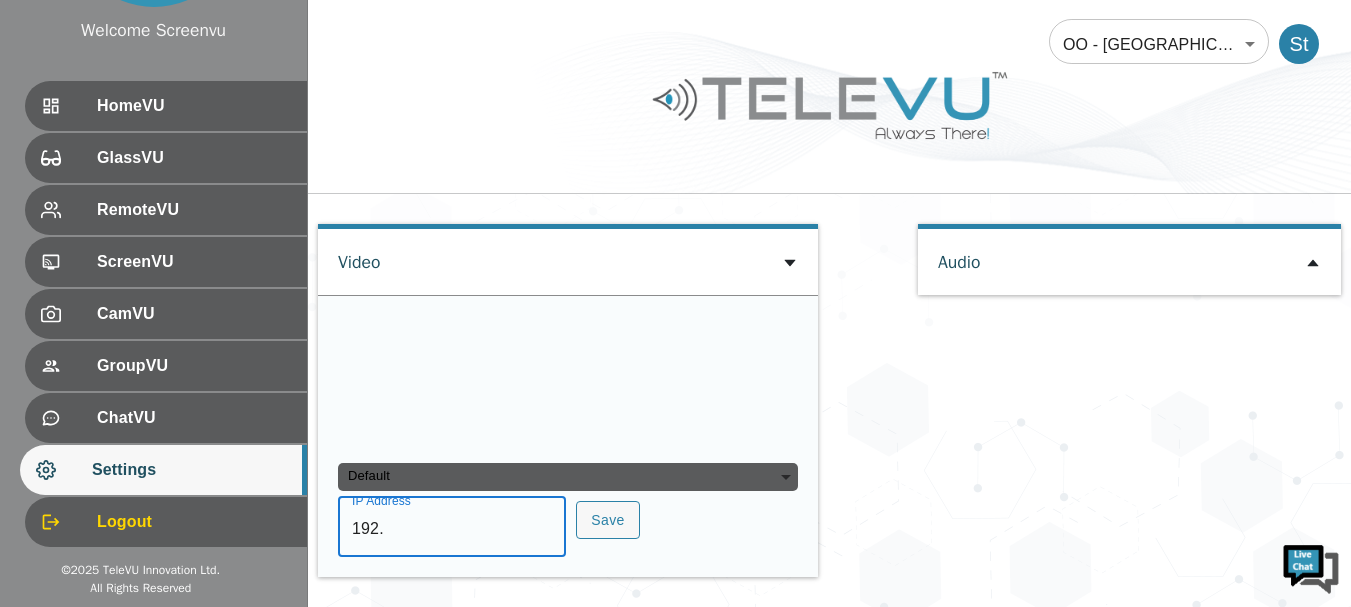 type on "192.1" 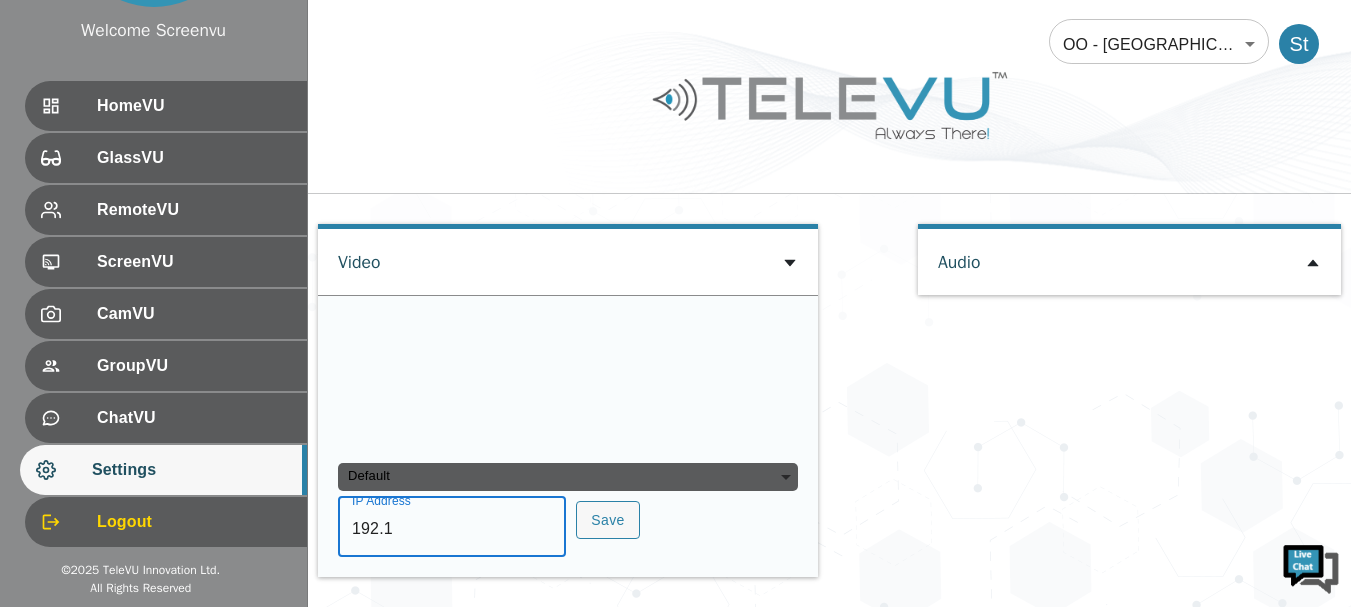type on "9b31bedda777af2b402ac0eb852c2467c6093d6e1e9c438c8f4379d5f4802a74" 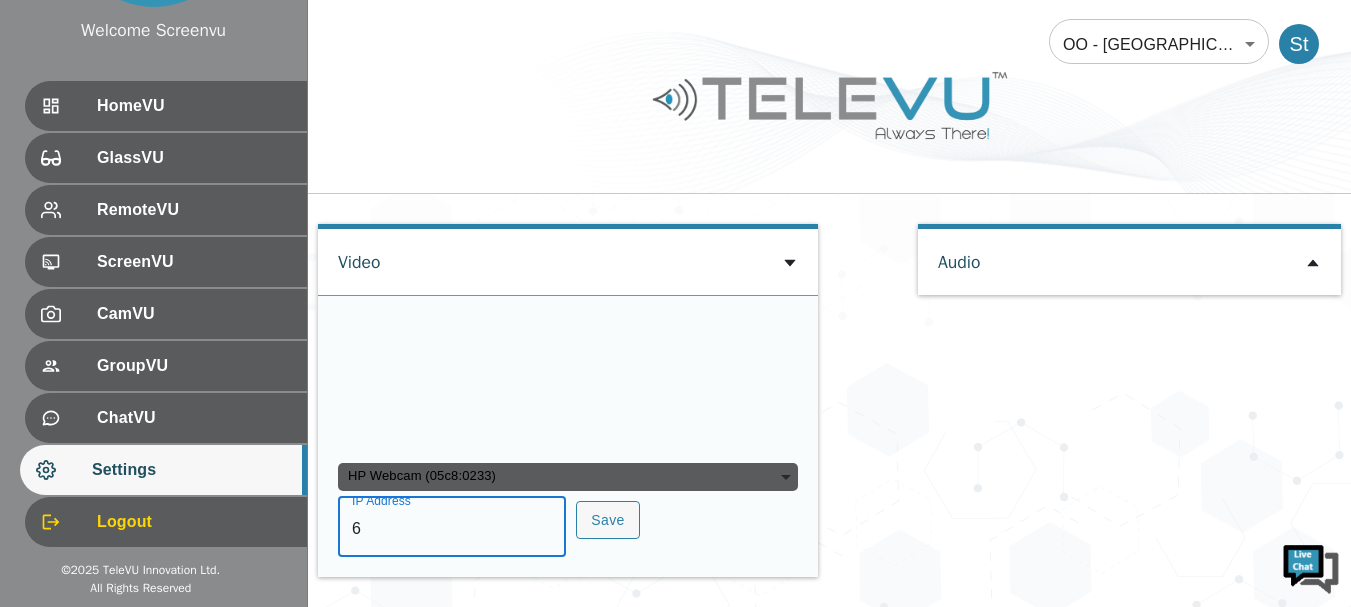 scroll, scrollTop: 1542, scrollLeft: 0, axis: vertical 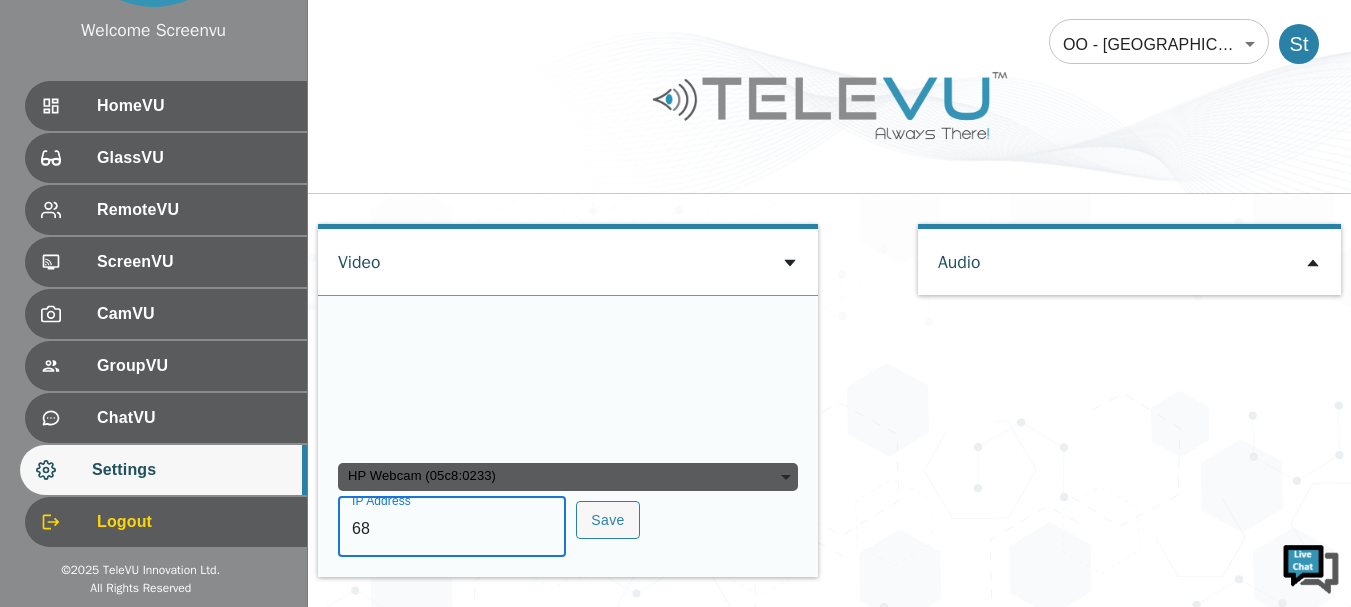 type on "6" 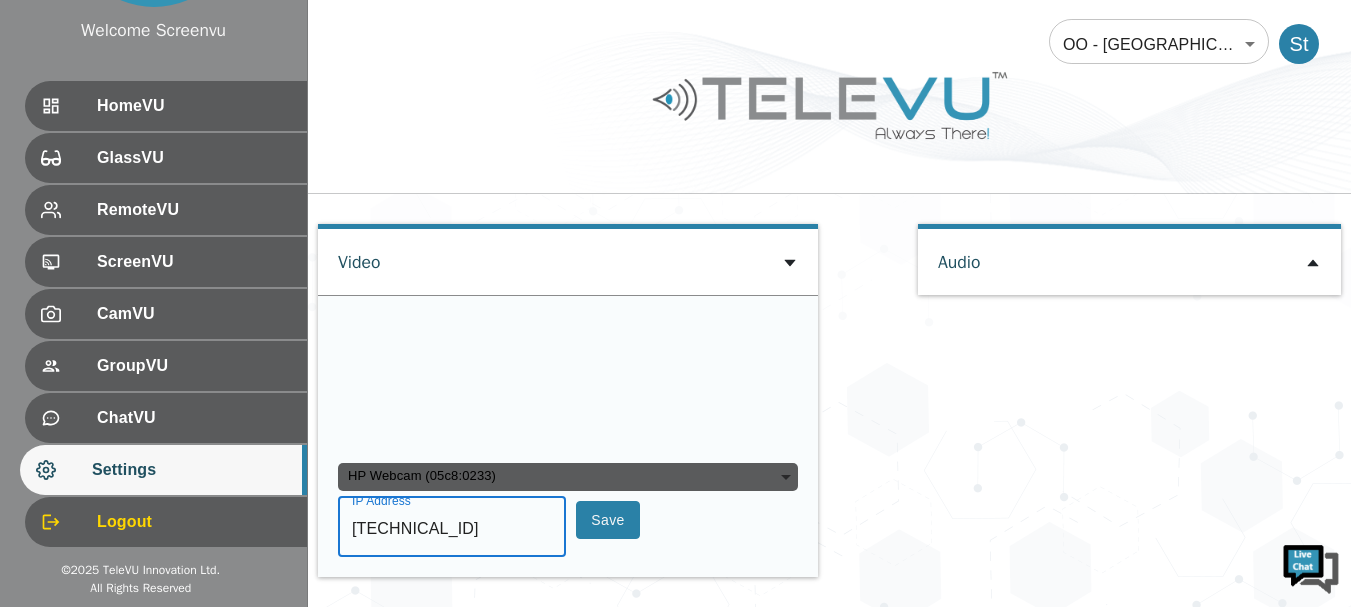 type on "[TECHNICAL_ID]" 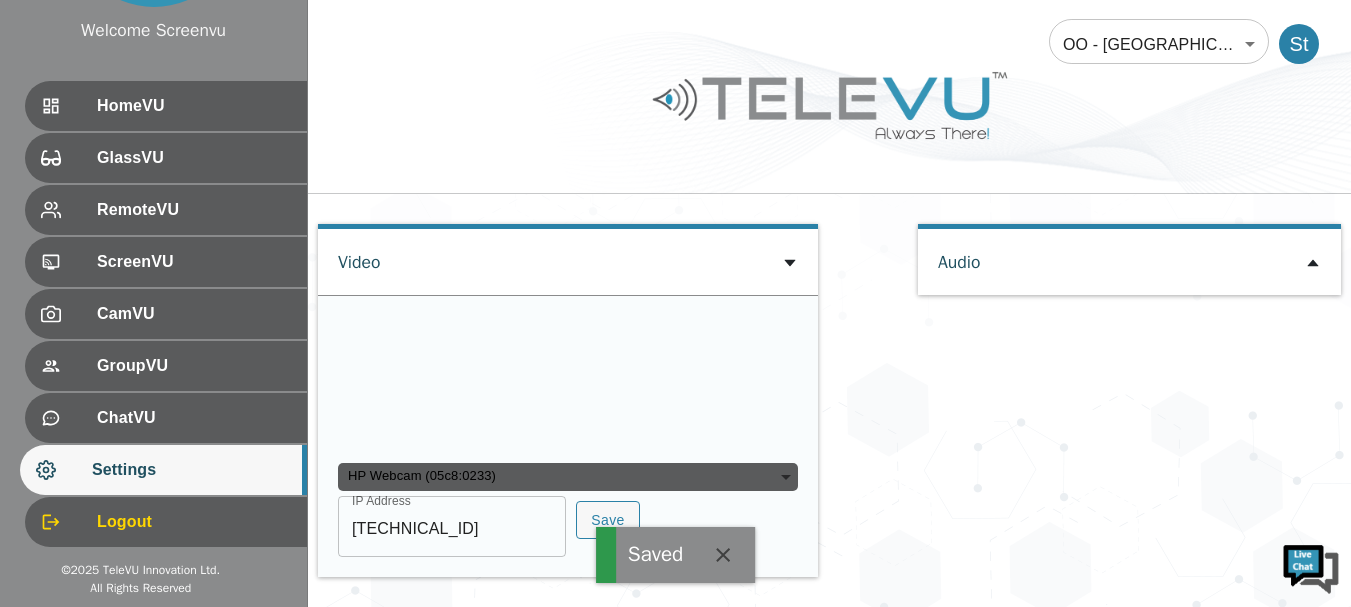 click on "HP Webcam (05c8:0233)" at bounding box center [568, 477] 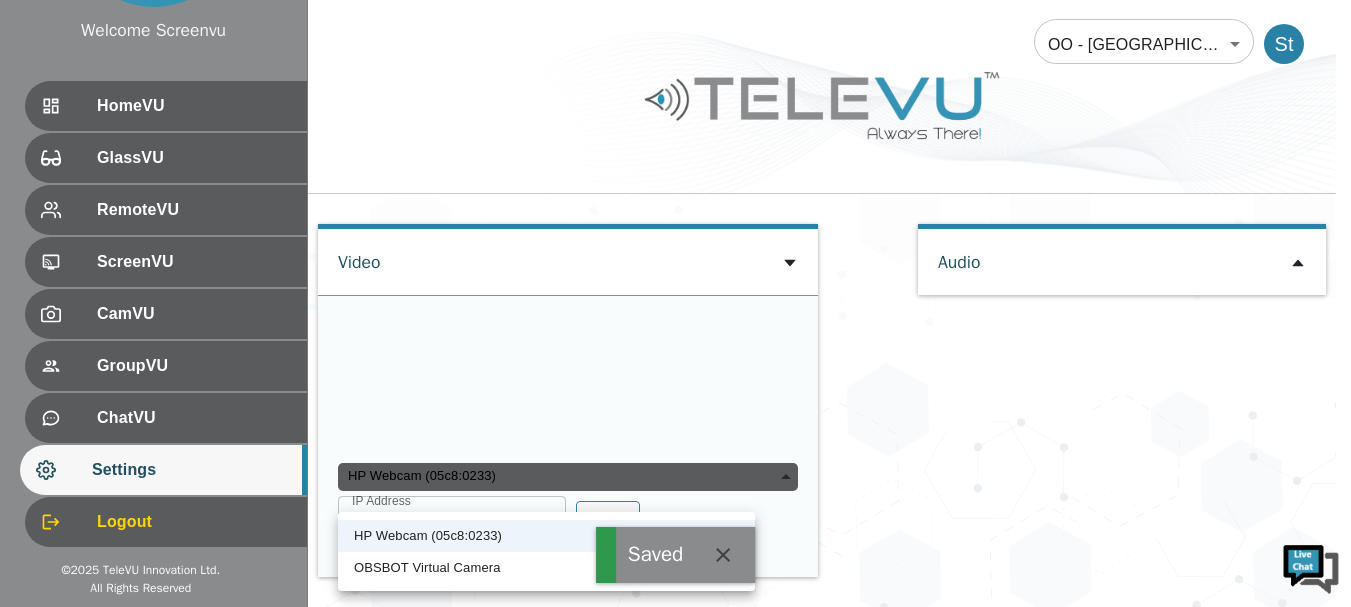 click on "HP Webcam (05c8:0233)" at bounding box center (568, 477) 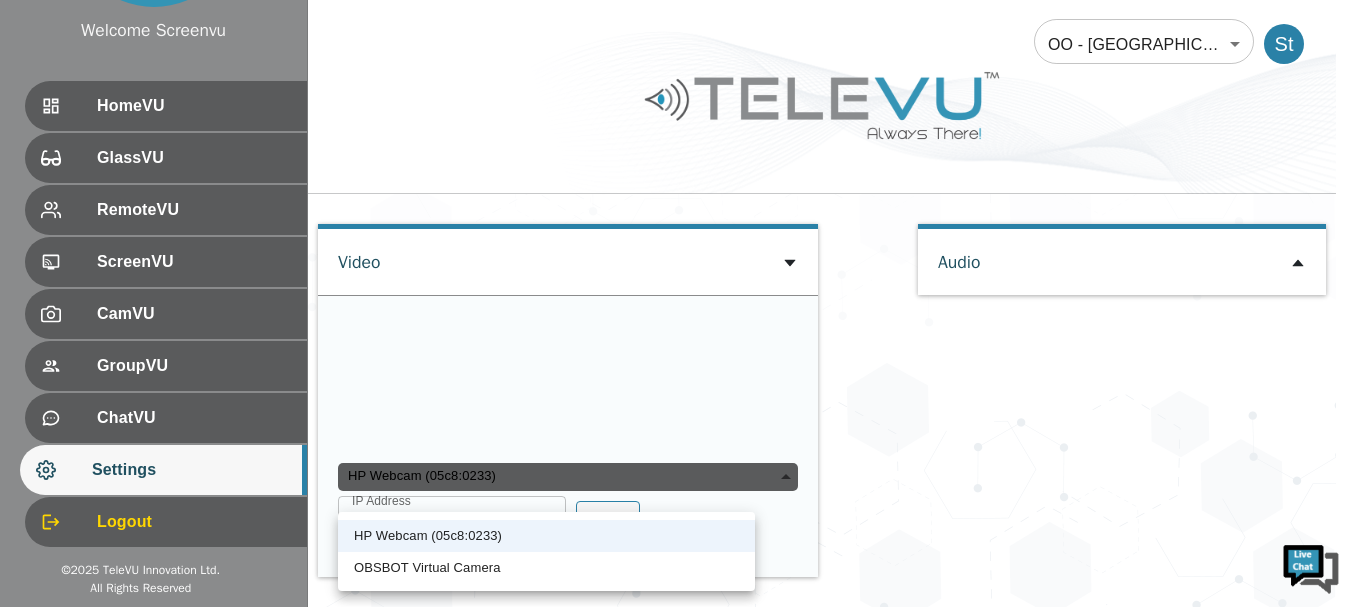 click at bounding box center [675, 303] 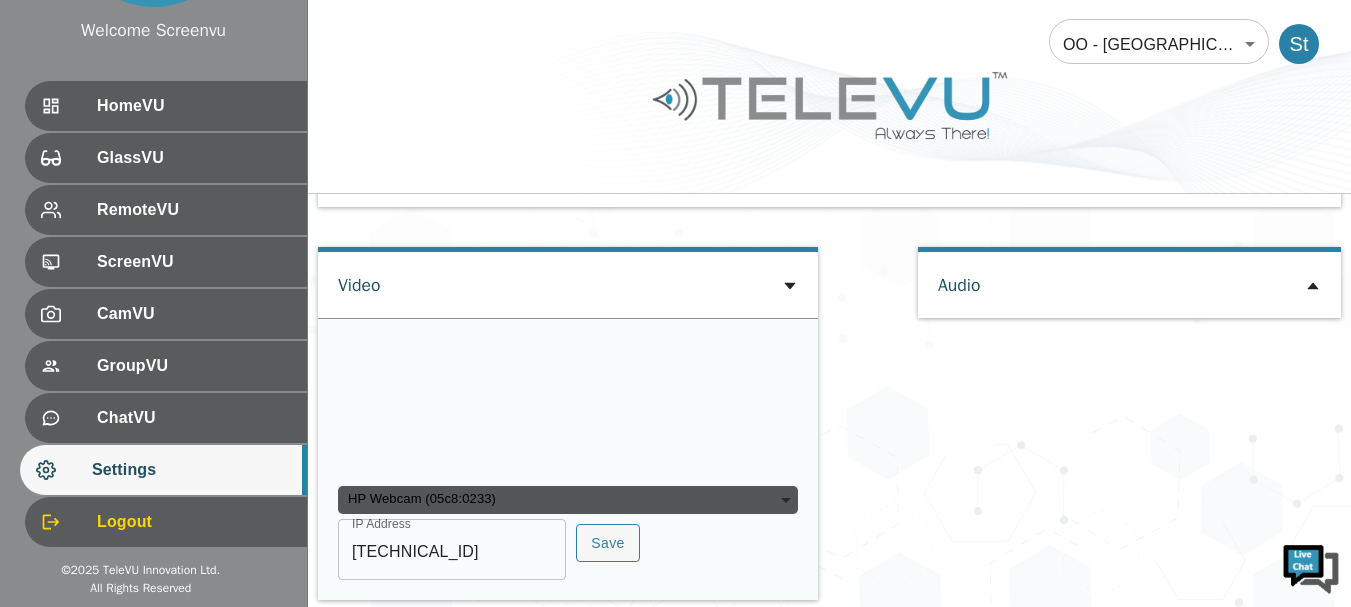 scroll, scrollTop: 1262, scrollLeft: 0, axis: vertical 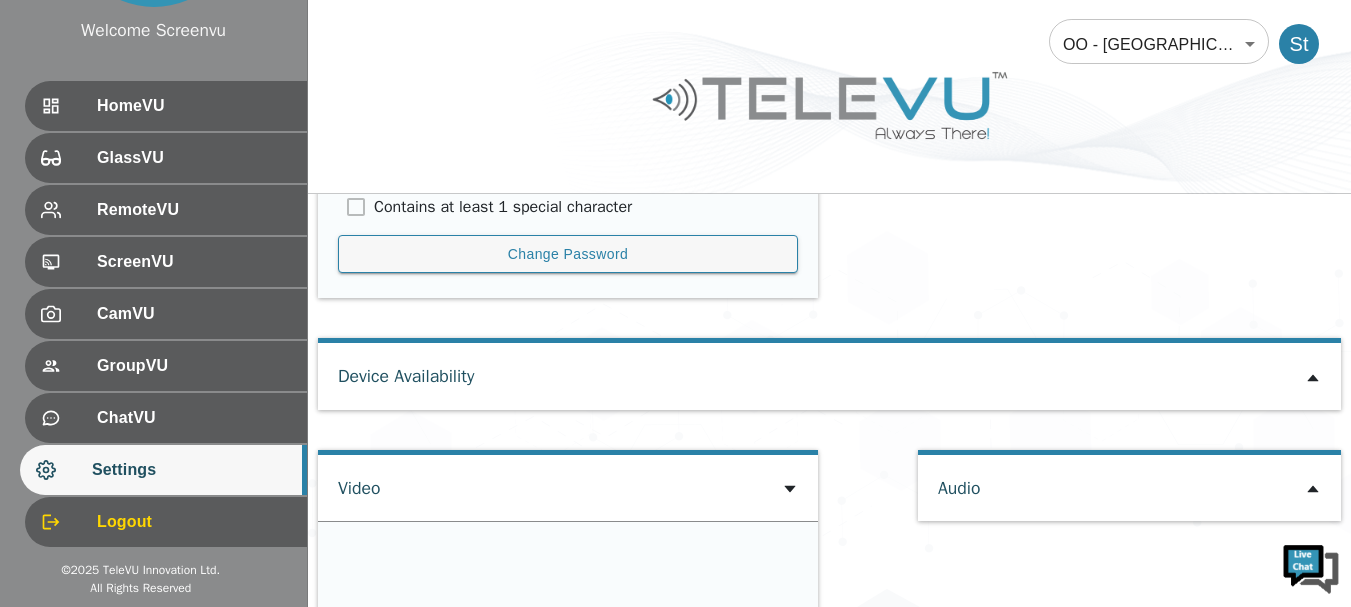 click 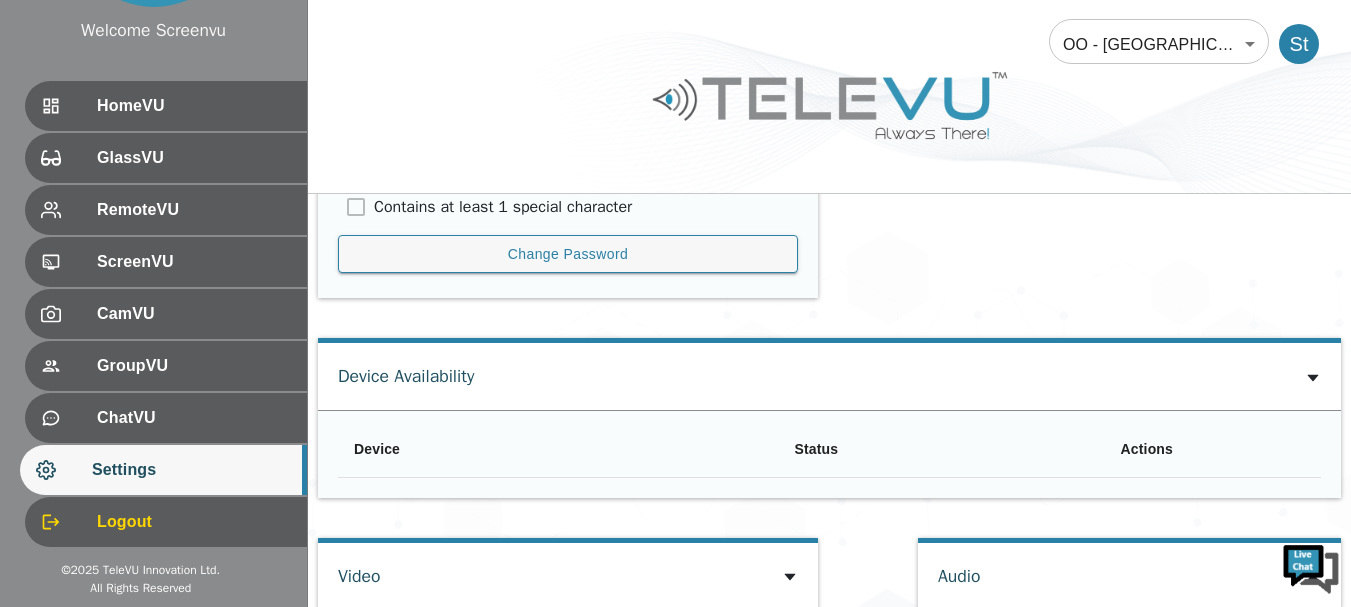 click 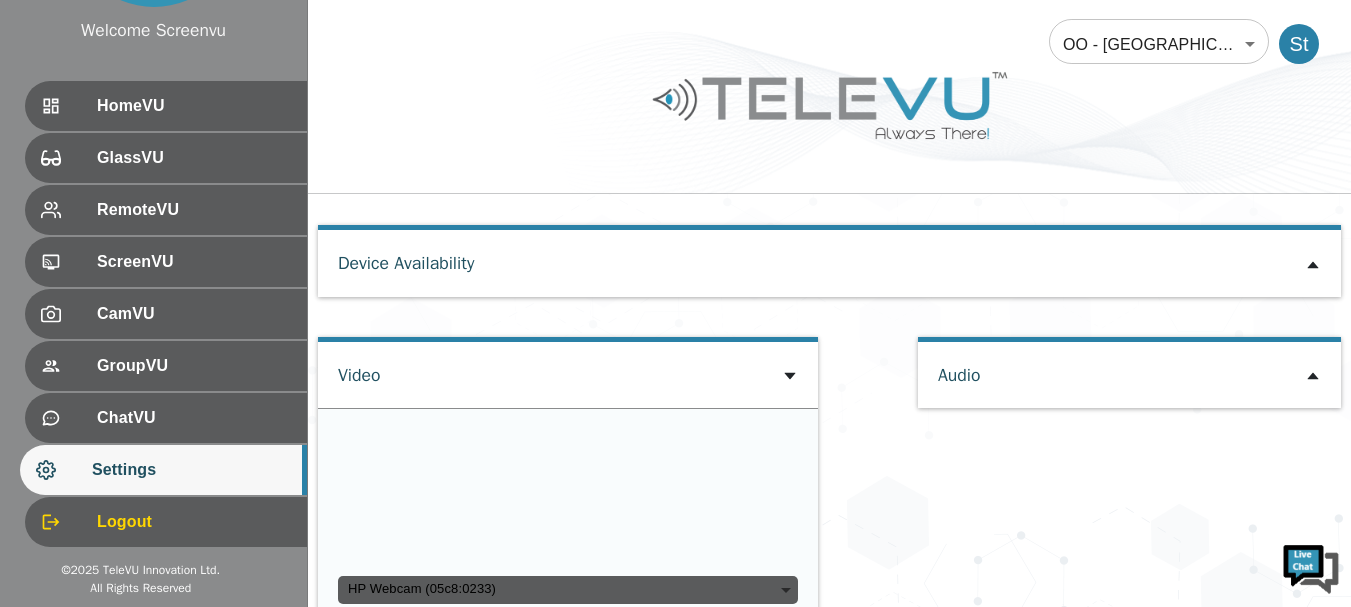 scroll, scrollTop: 1342, scrollLeft: 0, axis: vertical 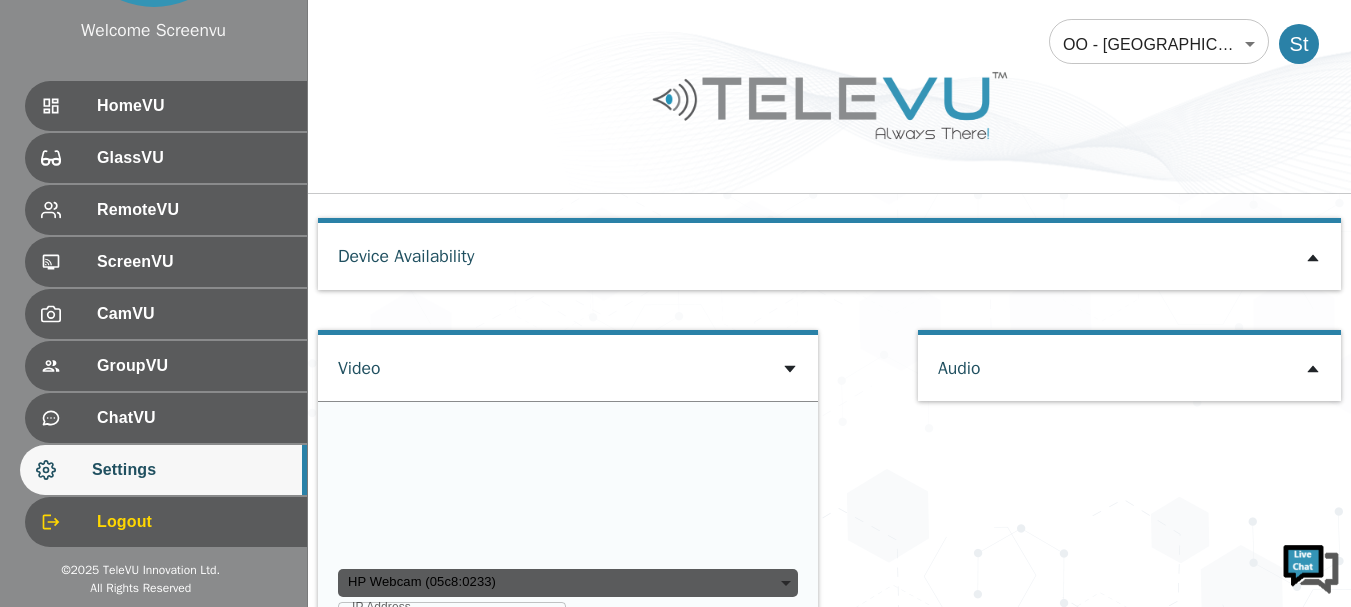click 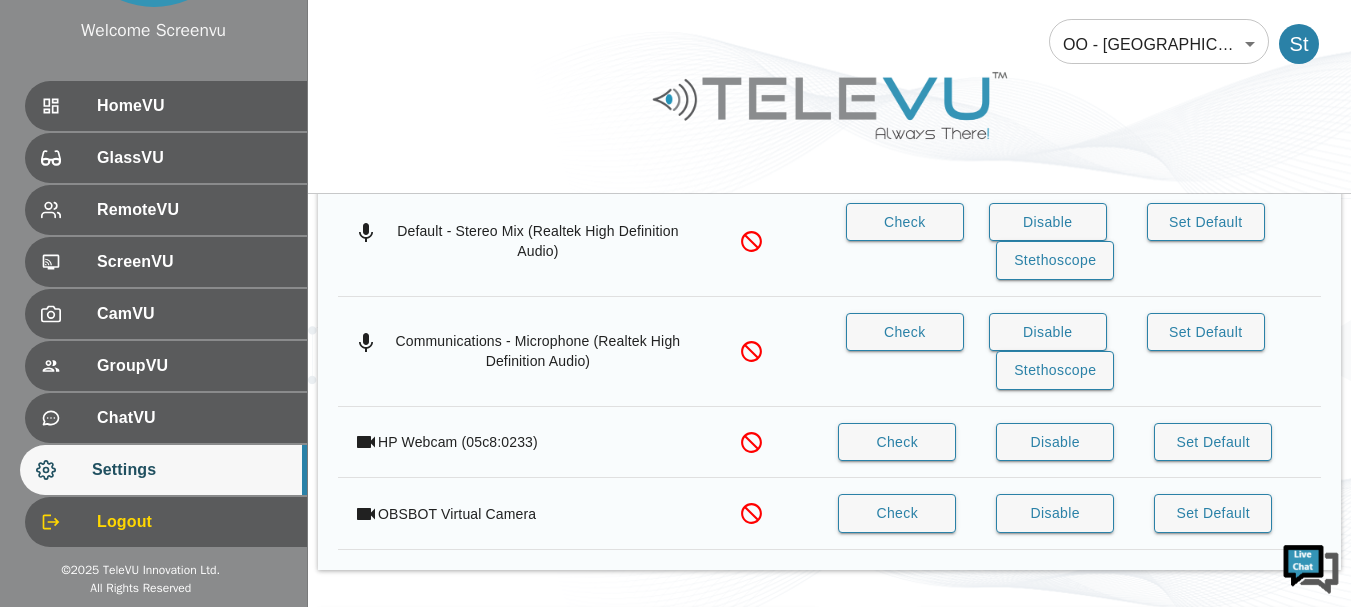scroll, scrollTop: 1742, scrollLeft: 0, axis: vertical 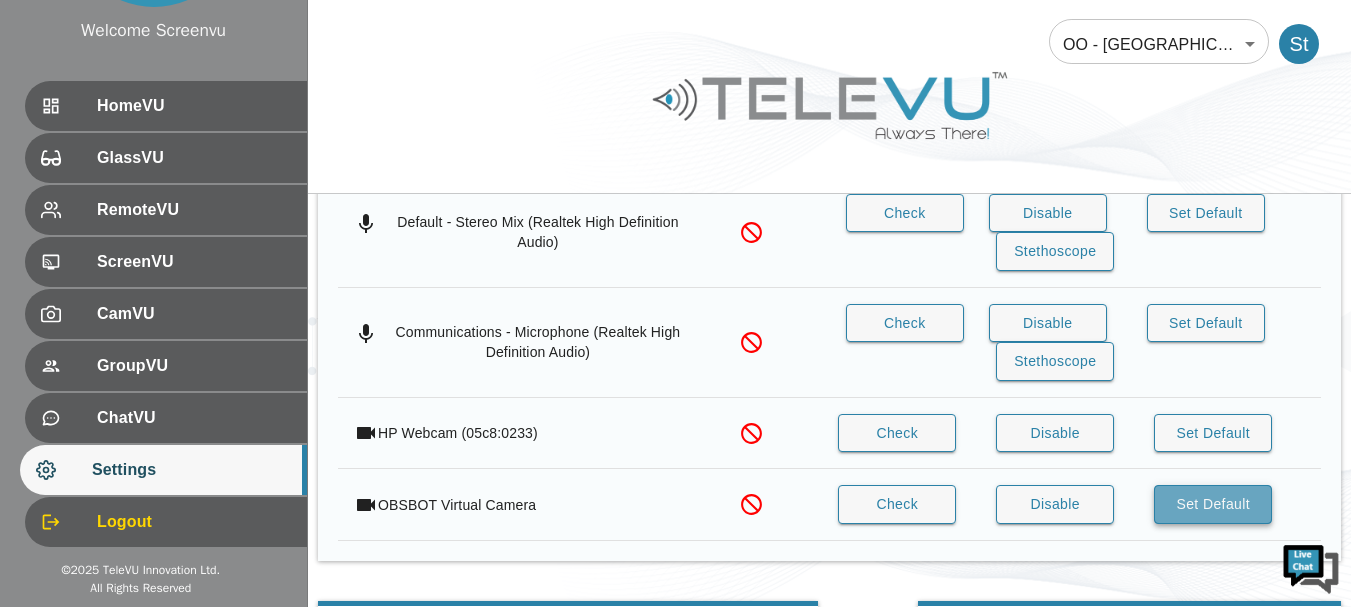 click on "Set Default" at bounding box center [1213, 504] 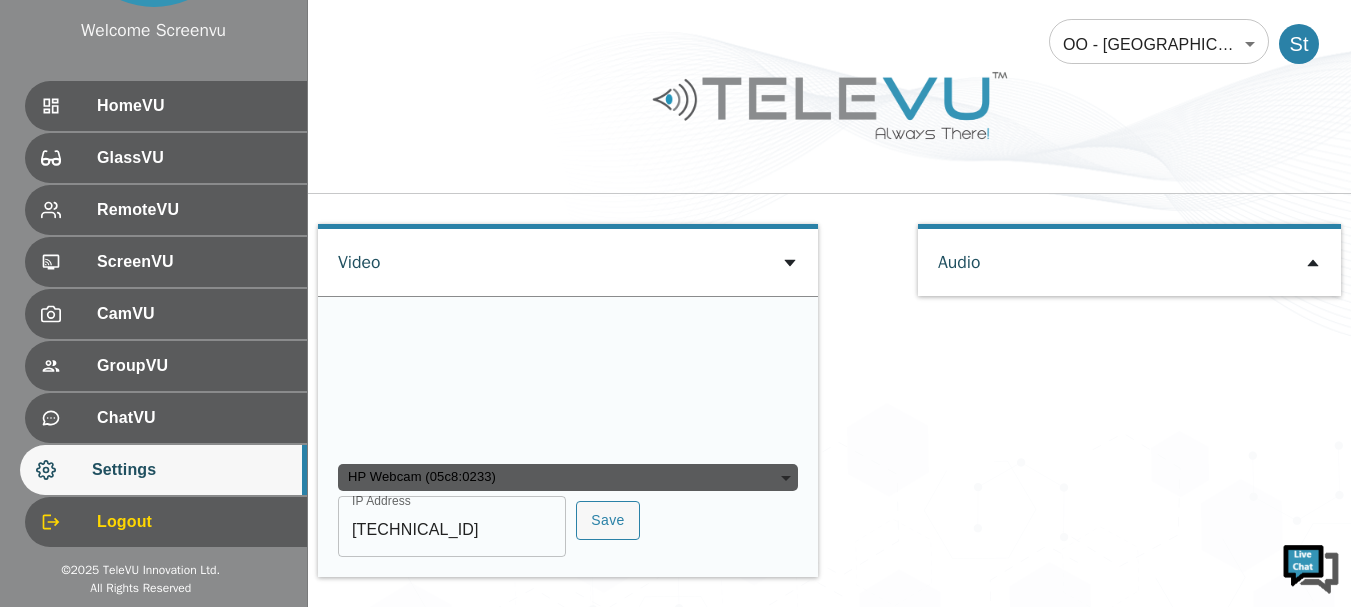 scroll, scrollTop: 2293, scrollLeft: 0, axis: vertical 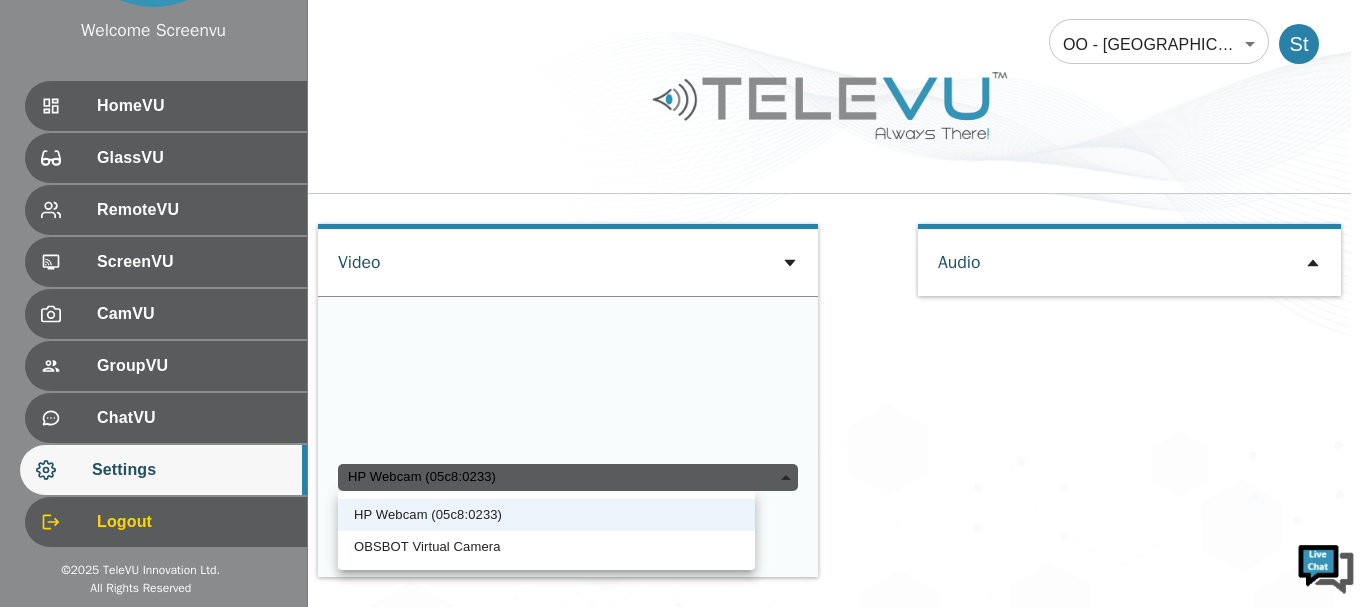 click on "HP Webcam (05c8:0233)" at bounding box center [568, 478] 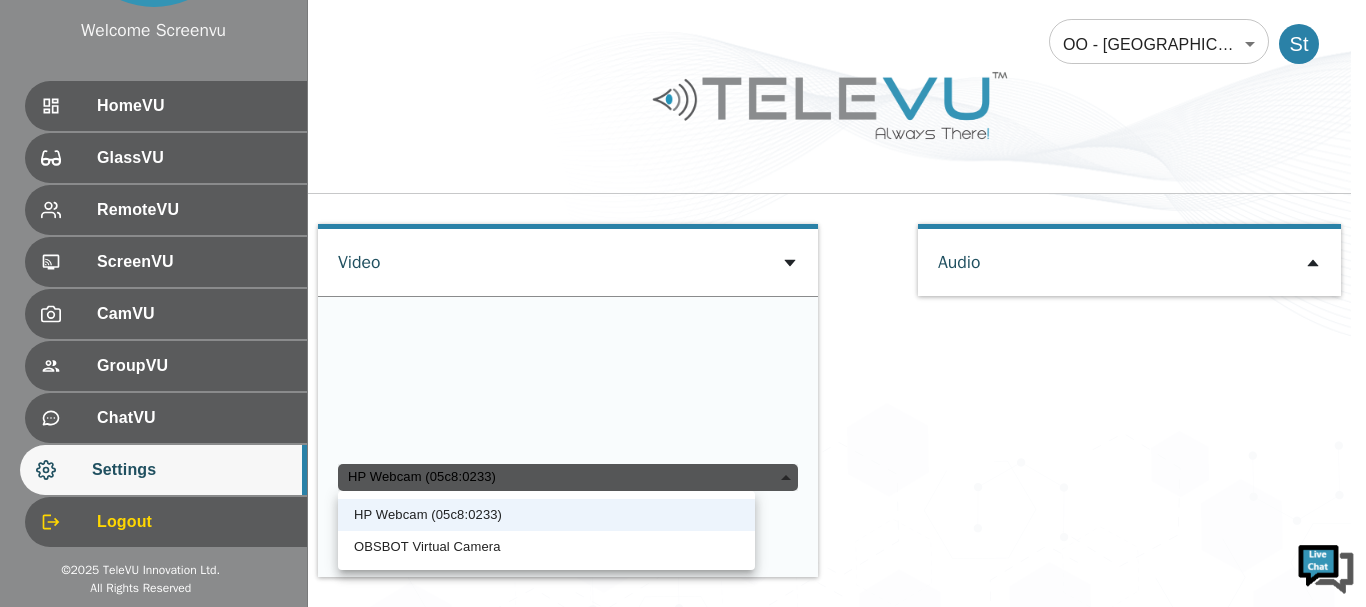 type on "aa57411e0fd3732233457df38ba8e2e3abdf77b06d4262aa876fc44457f2e0a7" 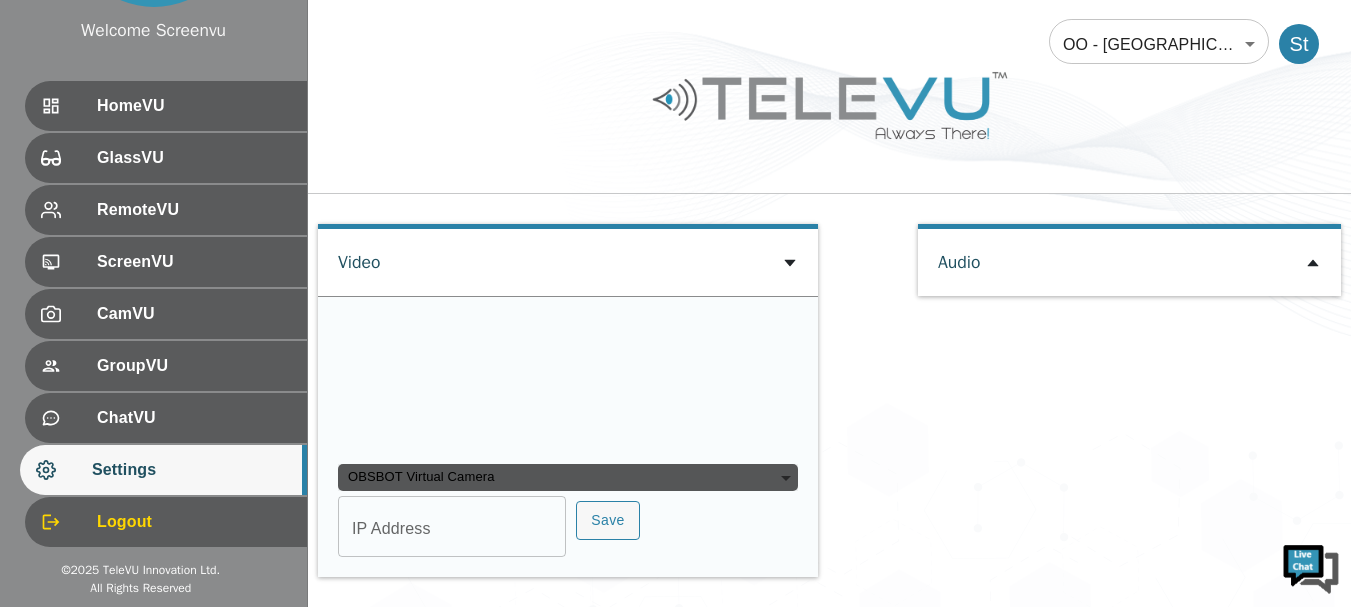 scroll, scrollTop: 2215, scrollLeft: 0, axis: vertical 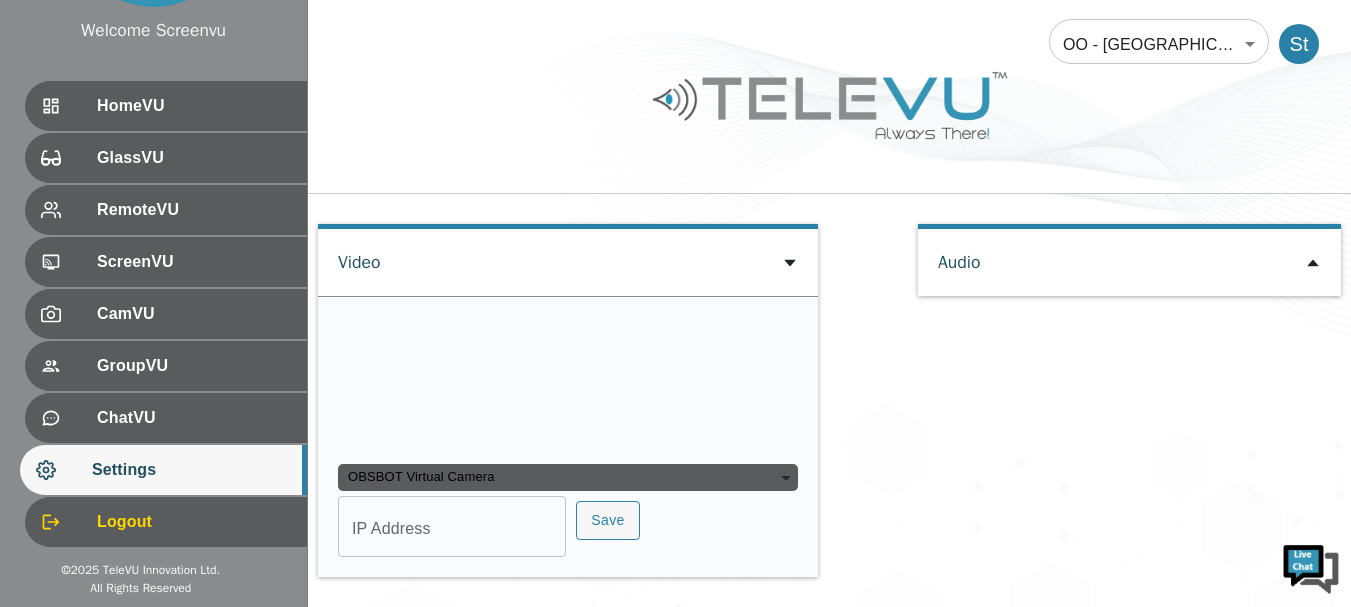 click on "IP Address" at bounding box center [452, 529] 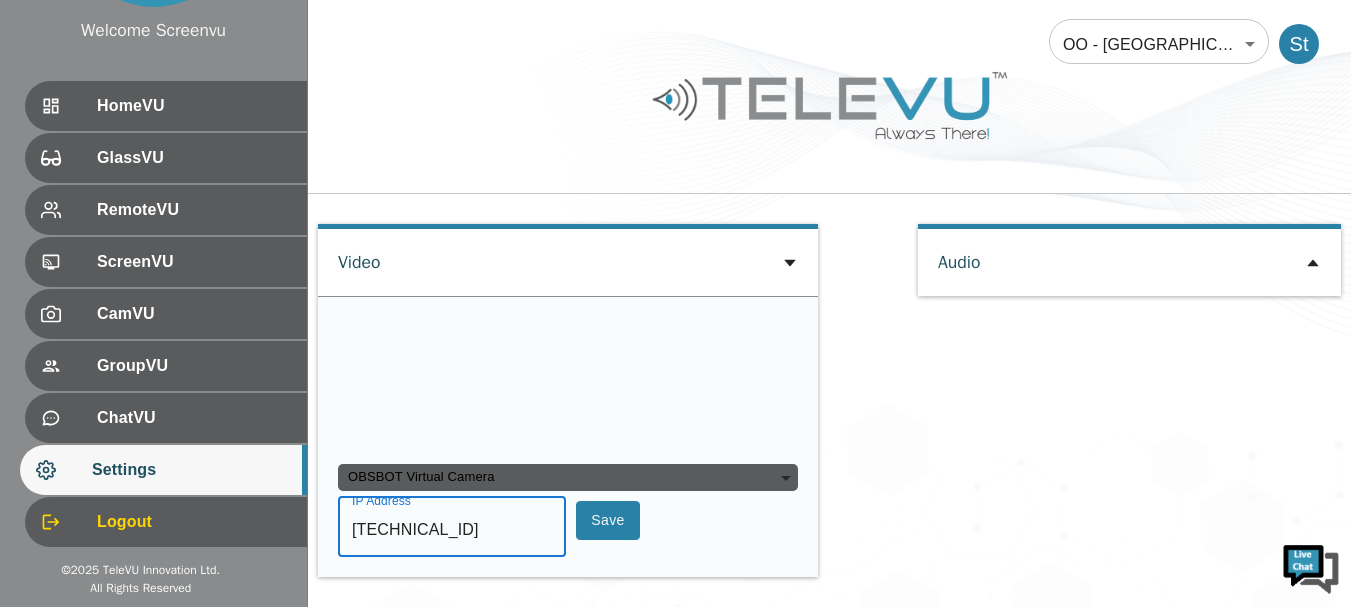 type on "[TECHNICAL_ID]" 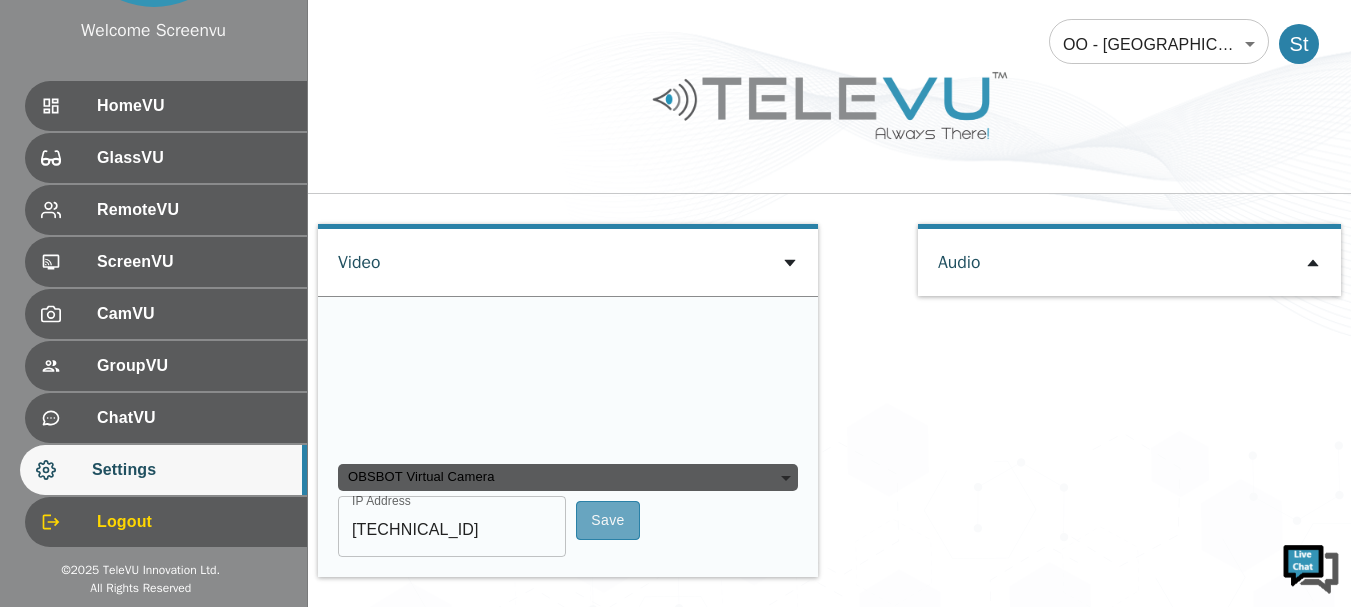 click on "Save" at bounding box center (608, 520) 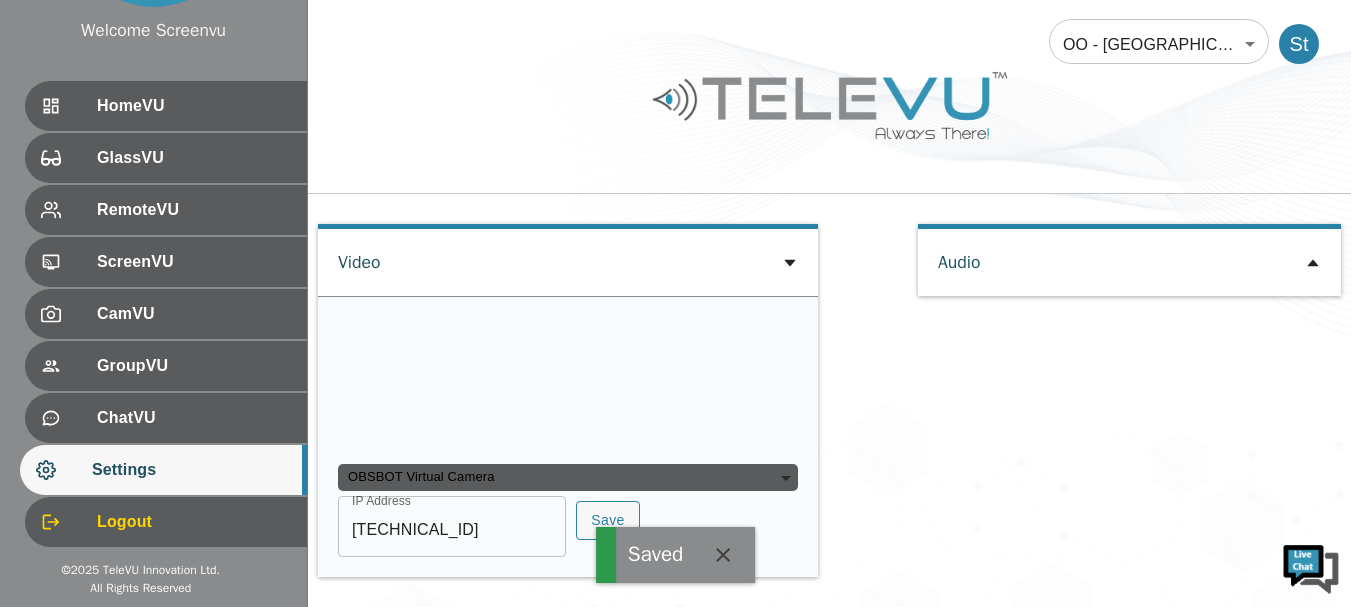 scroll, scrollTop: 0, scrollLeft: 0, axis: both 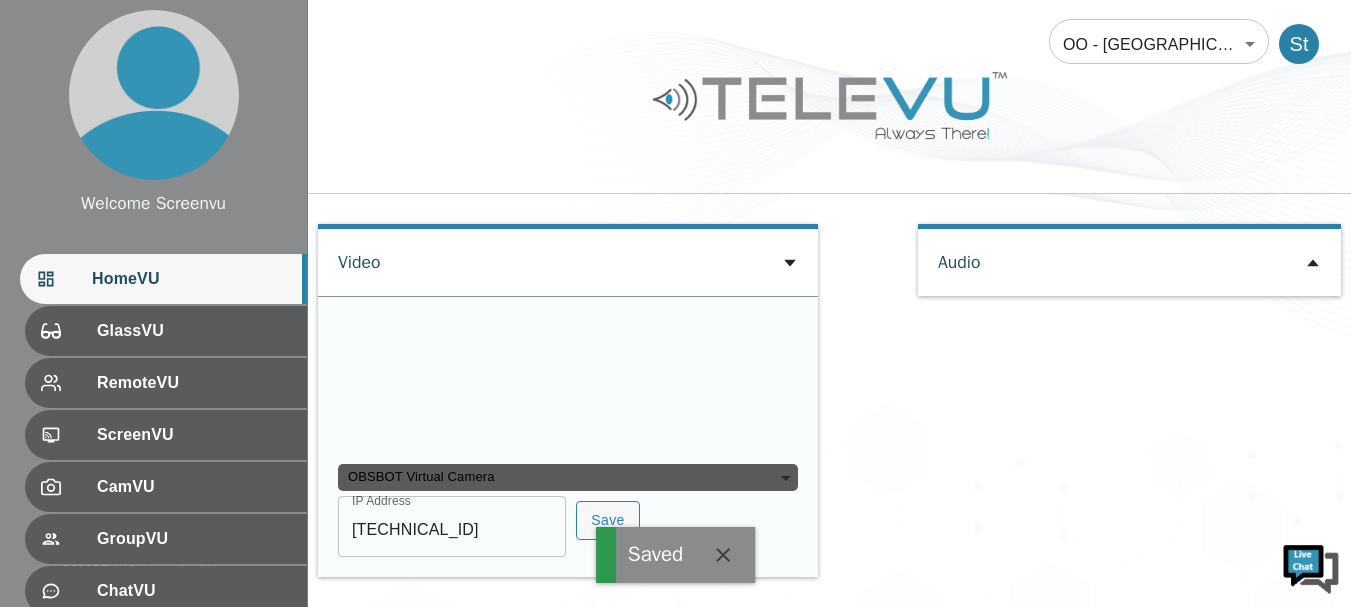 click on "HomeVU" at bounding box center (191, 279) 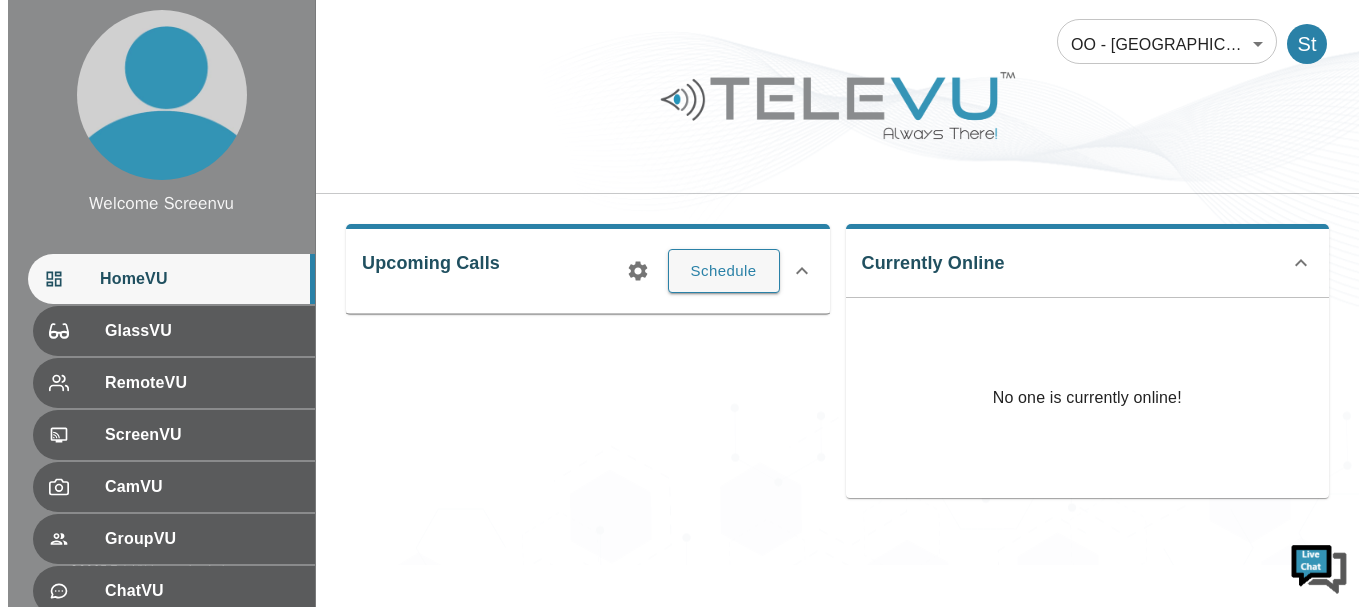 scroll, scrollTop: 0, scrollLeft: 0, axis: both 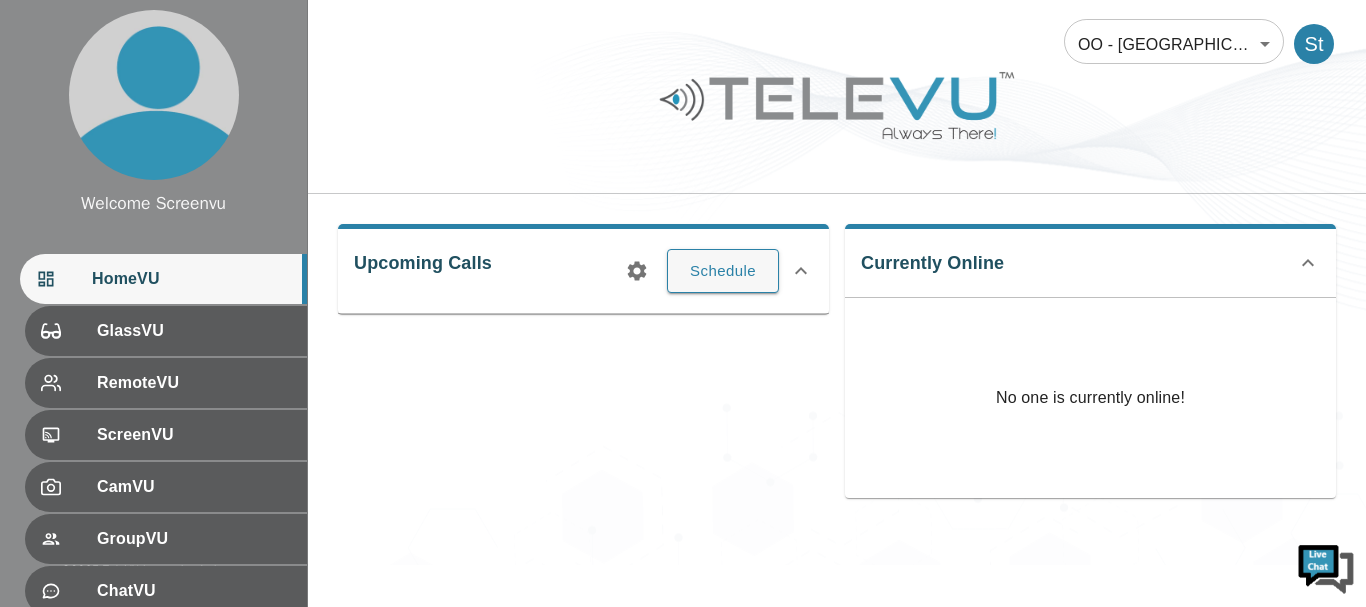 click 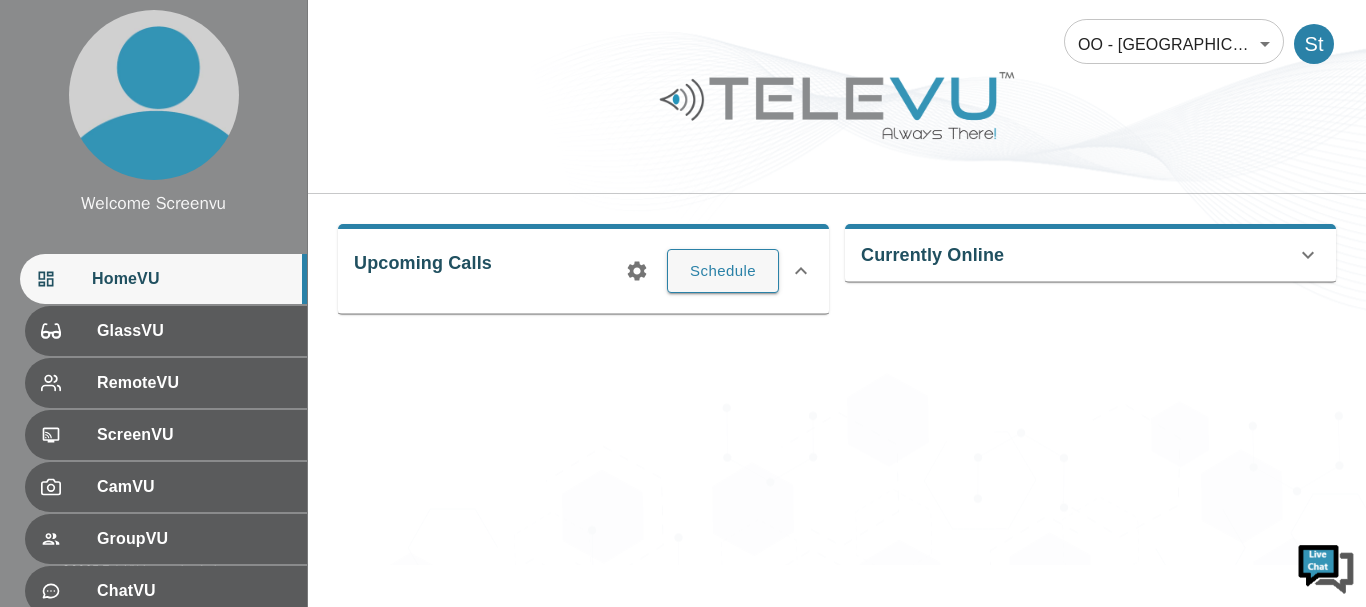 click 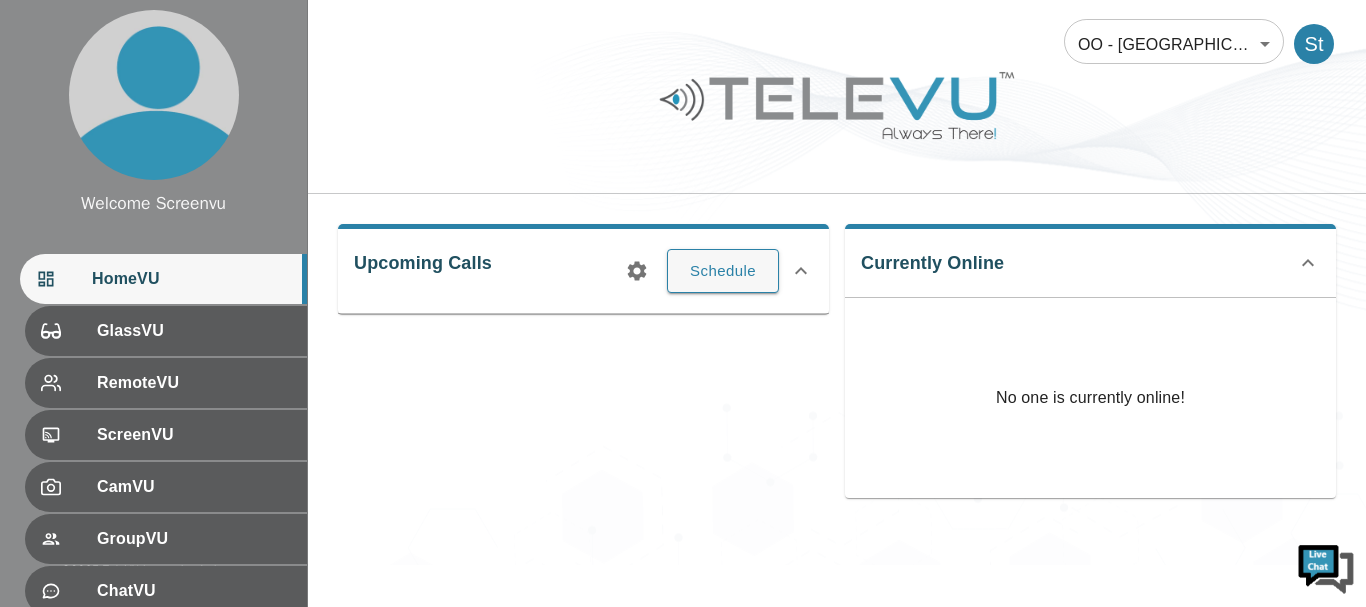 click on "HomeVU" at bounding box center (191, 279) 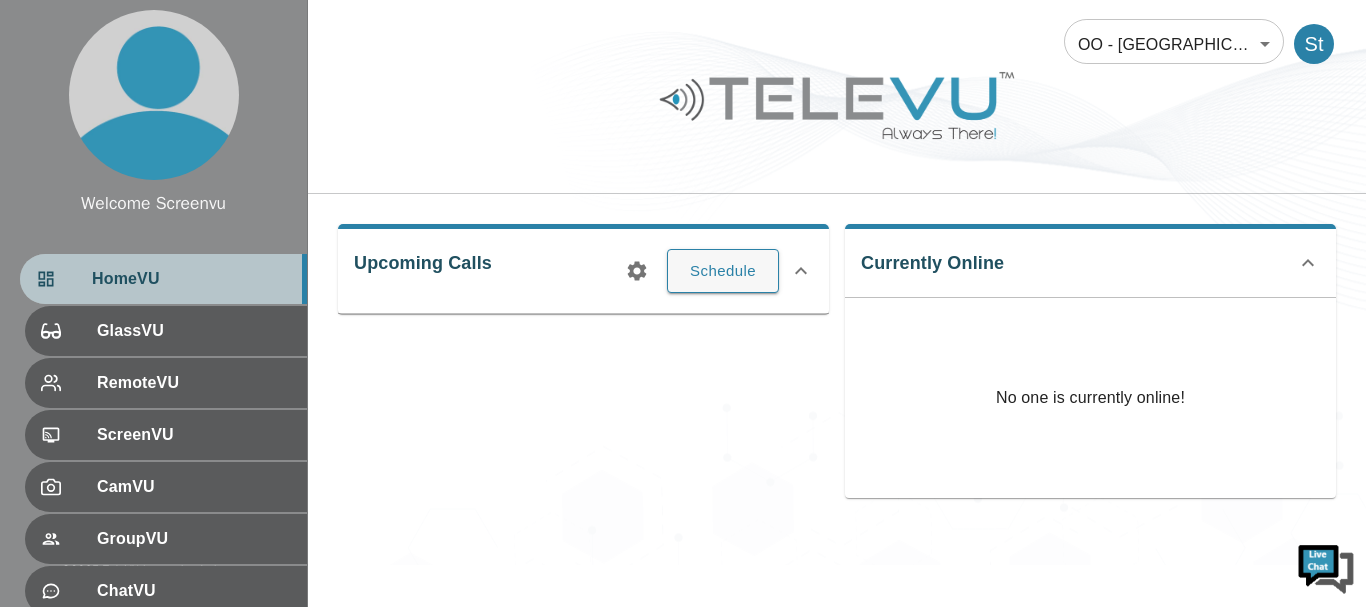 click on "HomeVU" at bounding box center [191, 279] 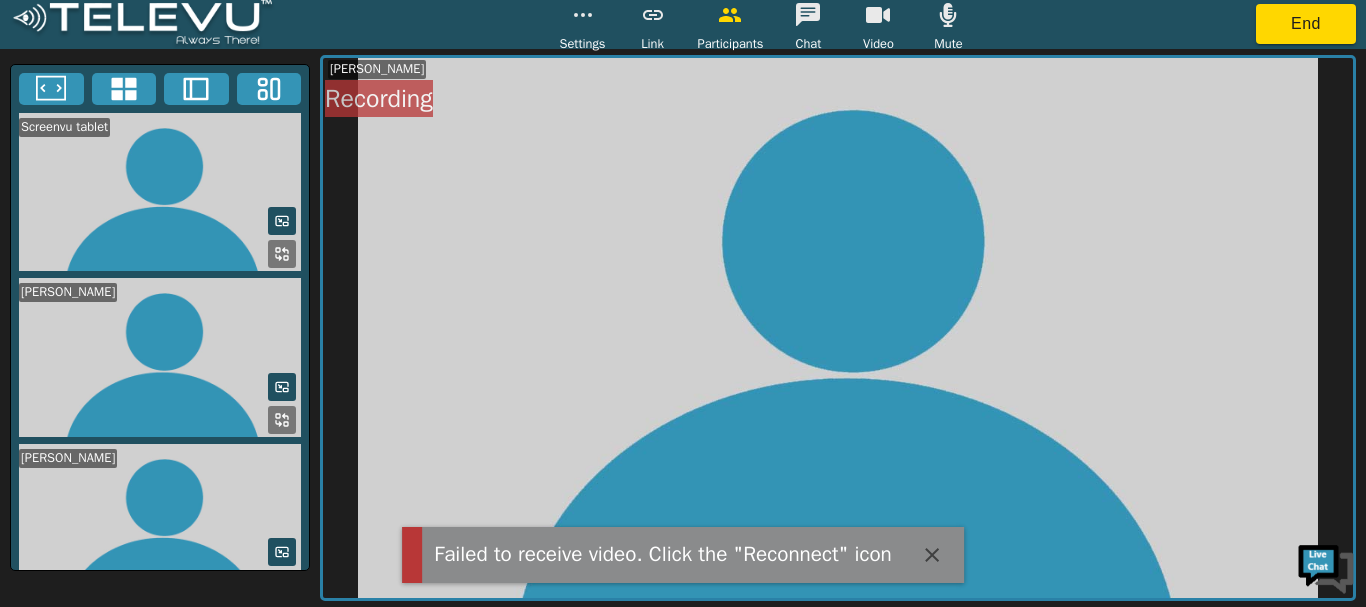 scroll, scrollTop: 23, scrollLeft: 0, axis: vertical 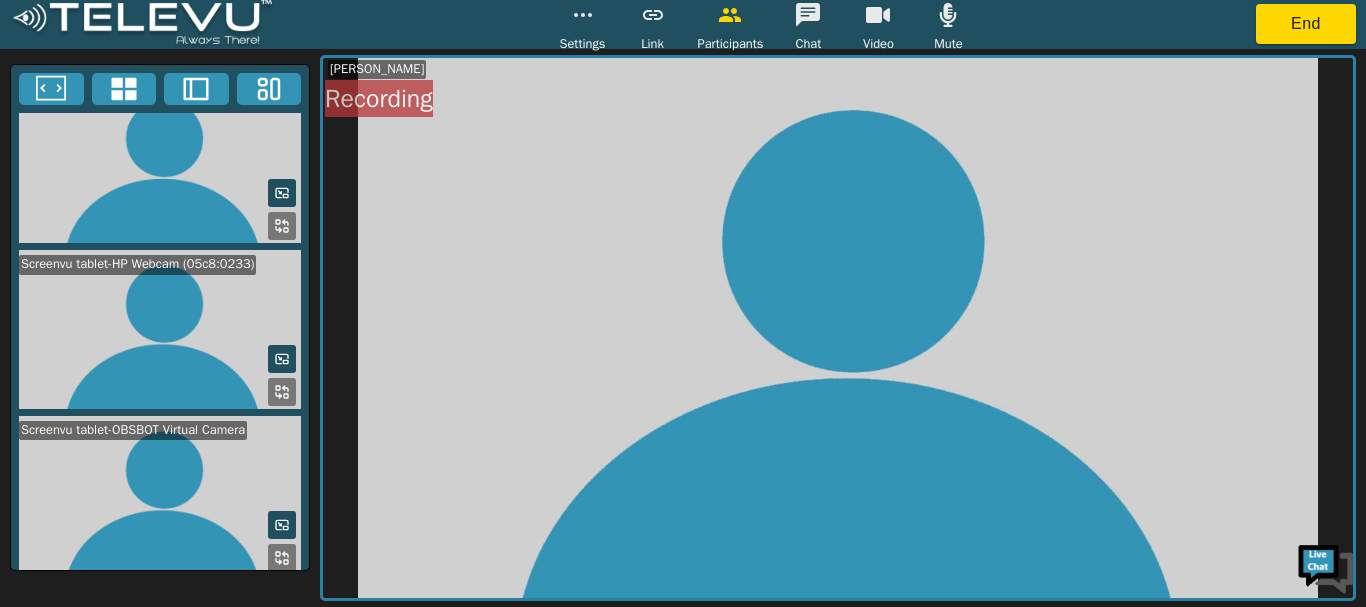 click 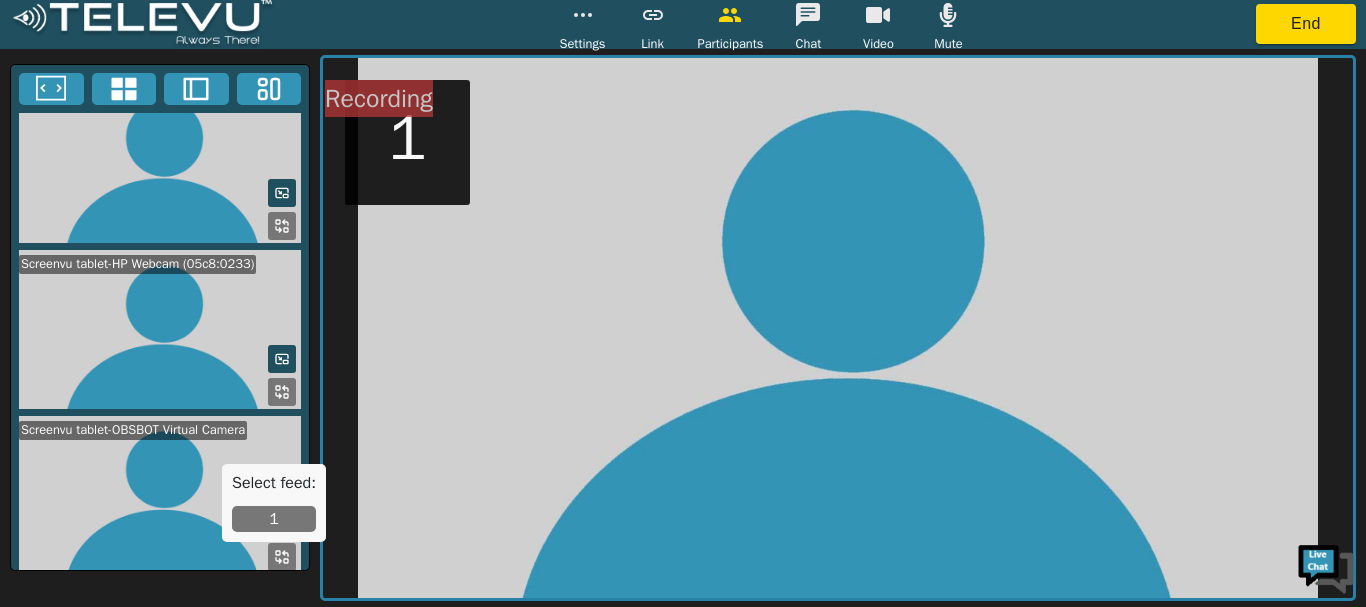 scroll, scrollTop: 359, scrollLeft: 0, axis: vertical 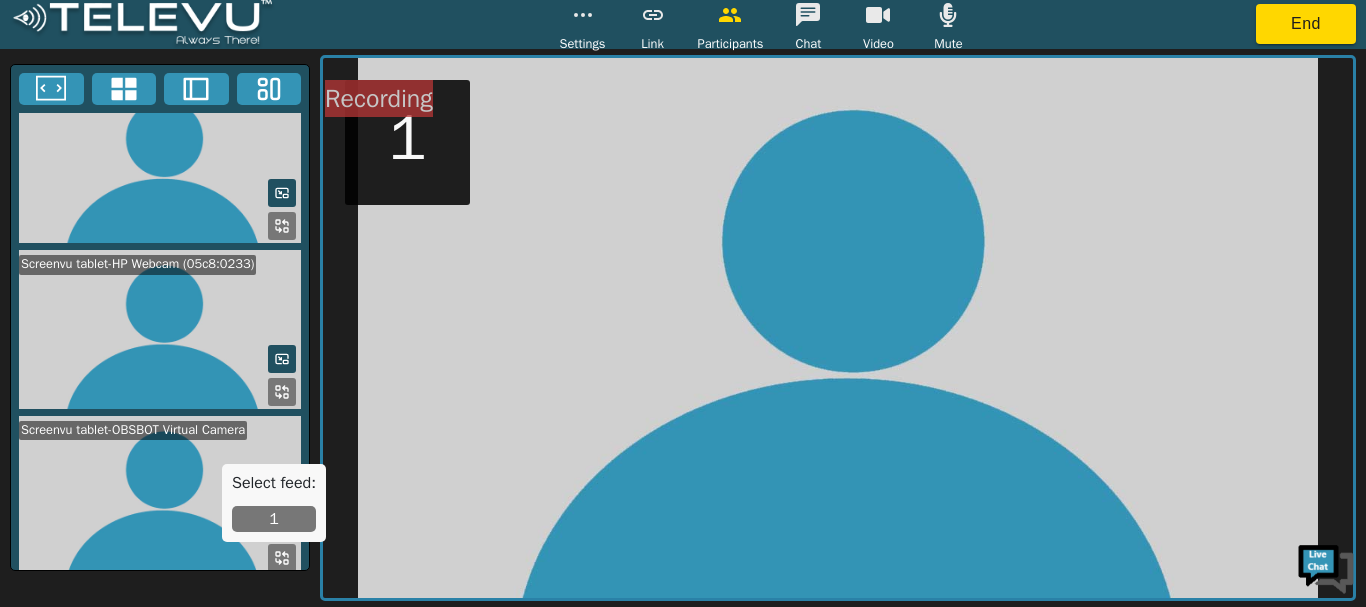 click at bounding box center [160, 495] 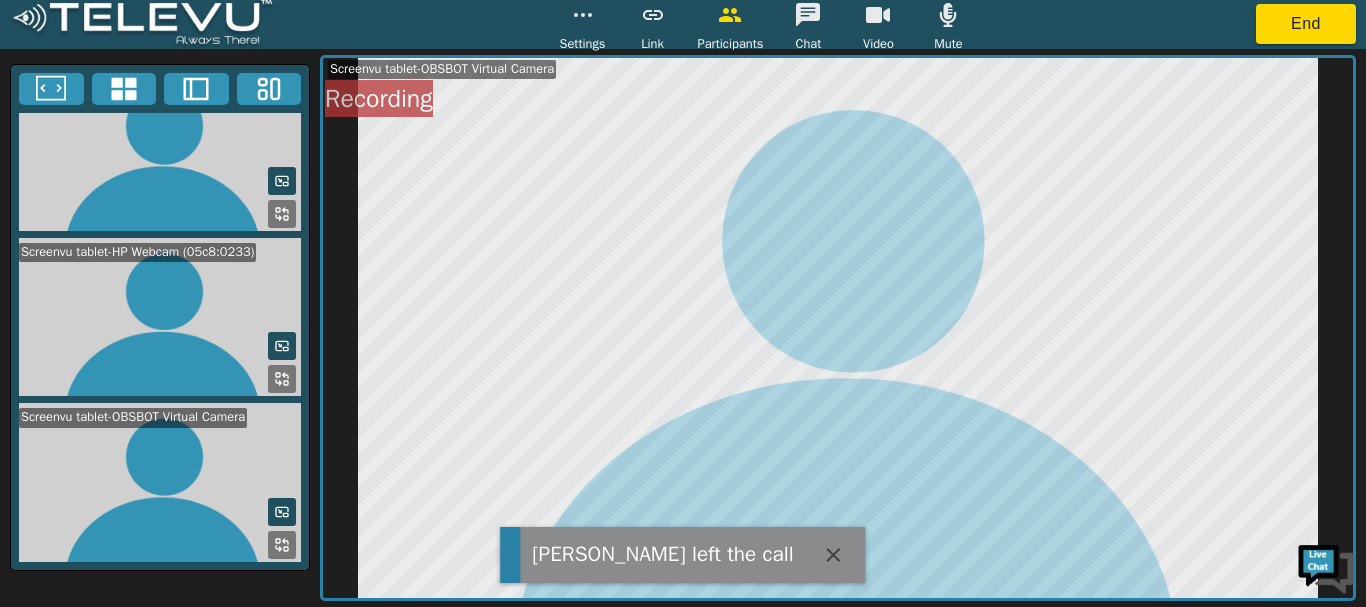 scroll, scrollTop: 209, scrollLeft: 0, axis: vertical 